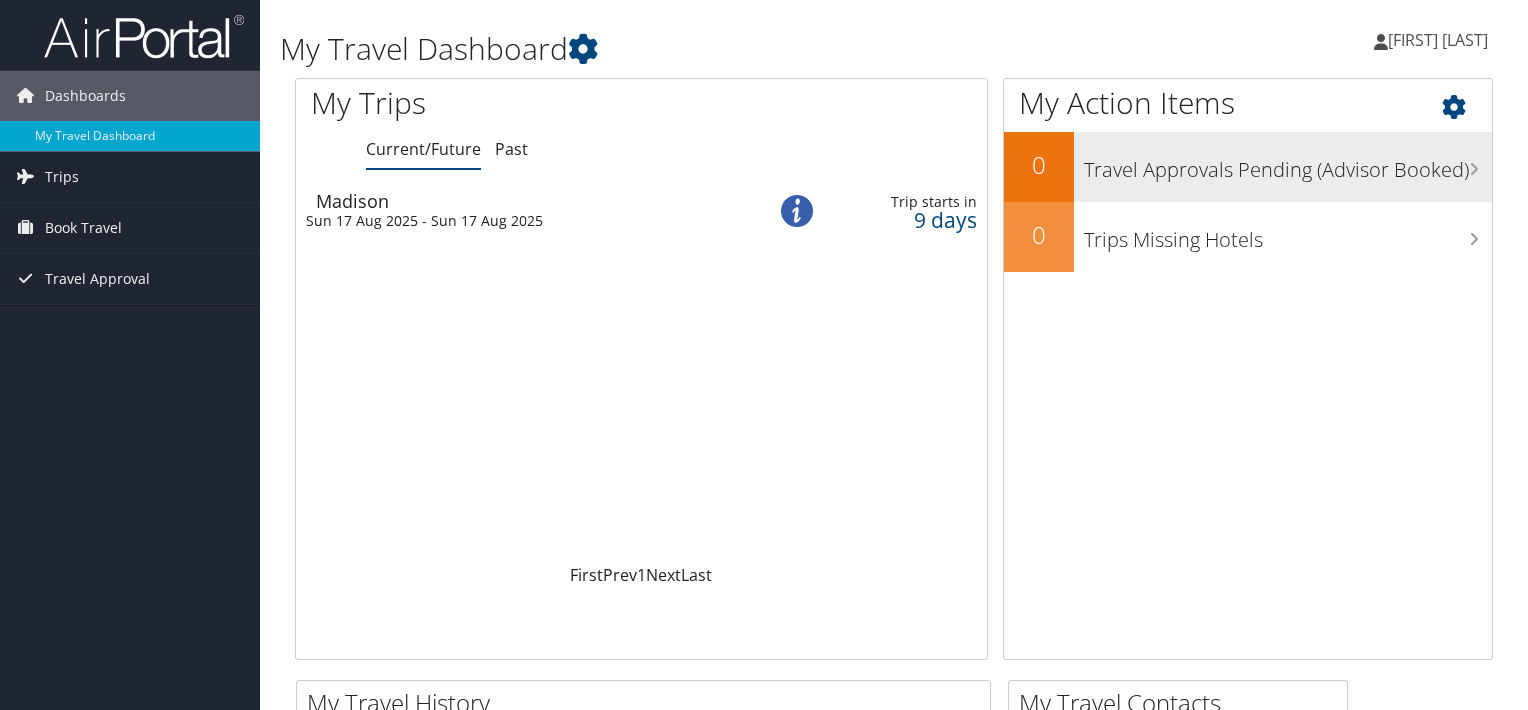 scroll, scrollTop: 0, scrollLeft: 0, axis: both 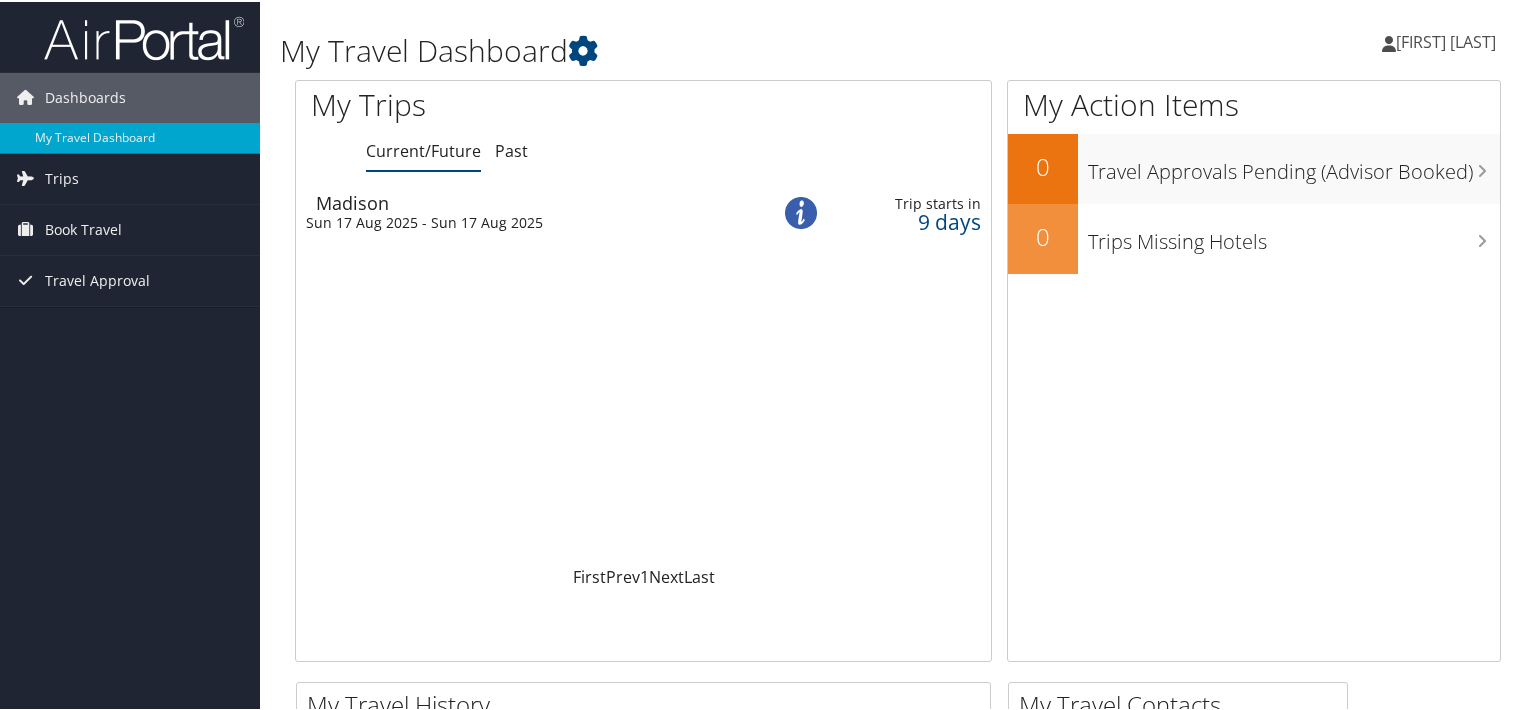 click on "[FIRST] [LAST]" at bounding box center (1446, 40) 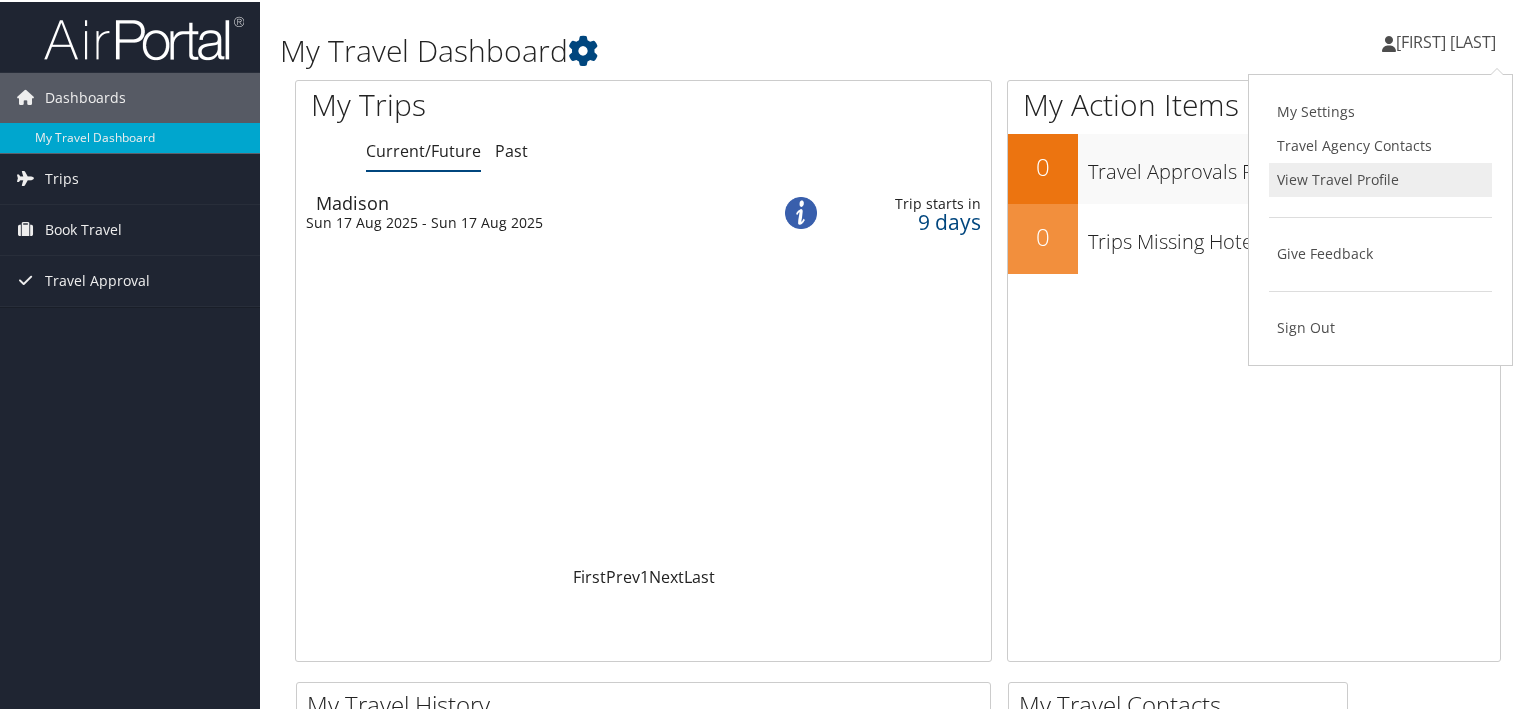 click on "View Travel Profile" at bounding box center [1380, 178] 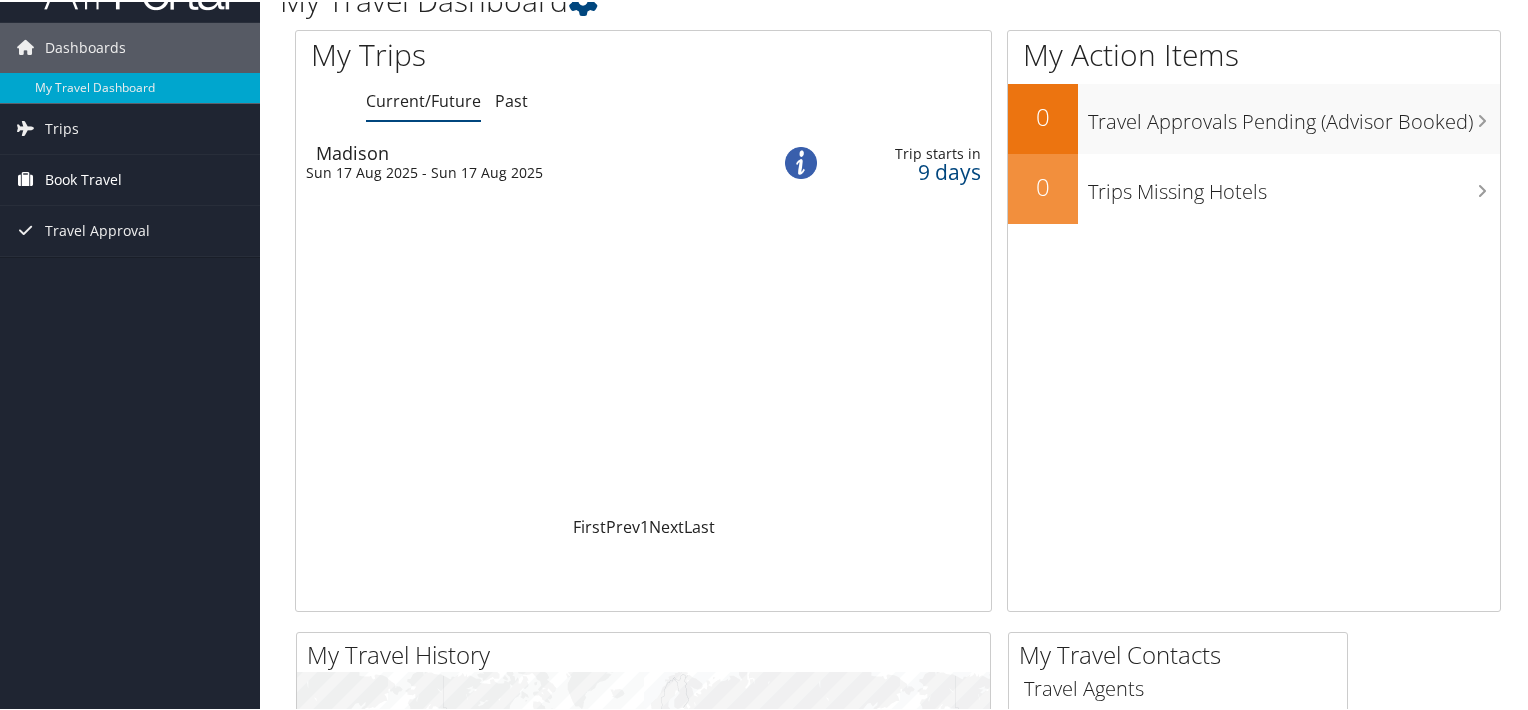 scroll, scrollTop: 0, scrollLeft: 0, axis: both 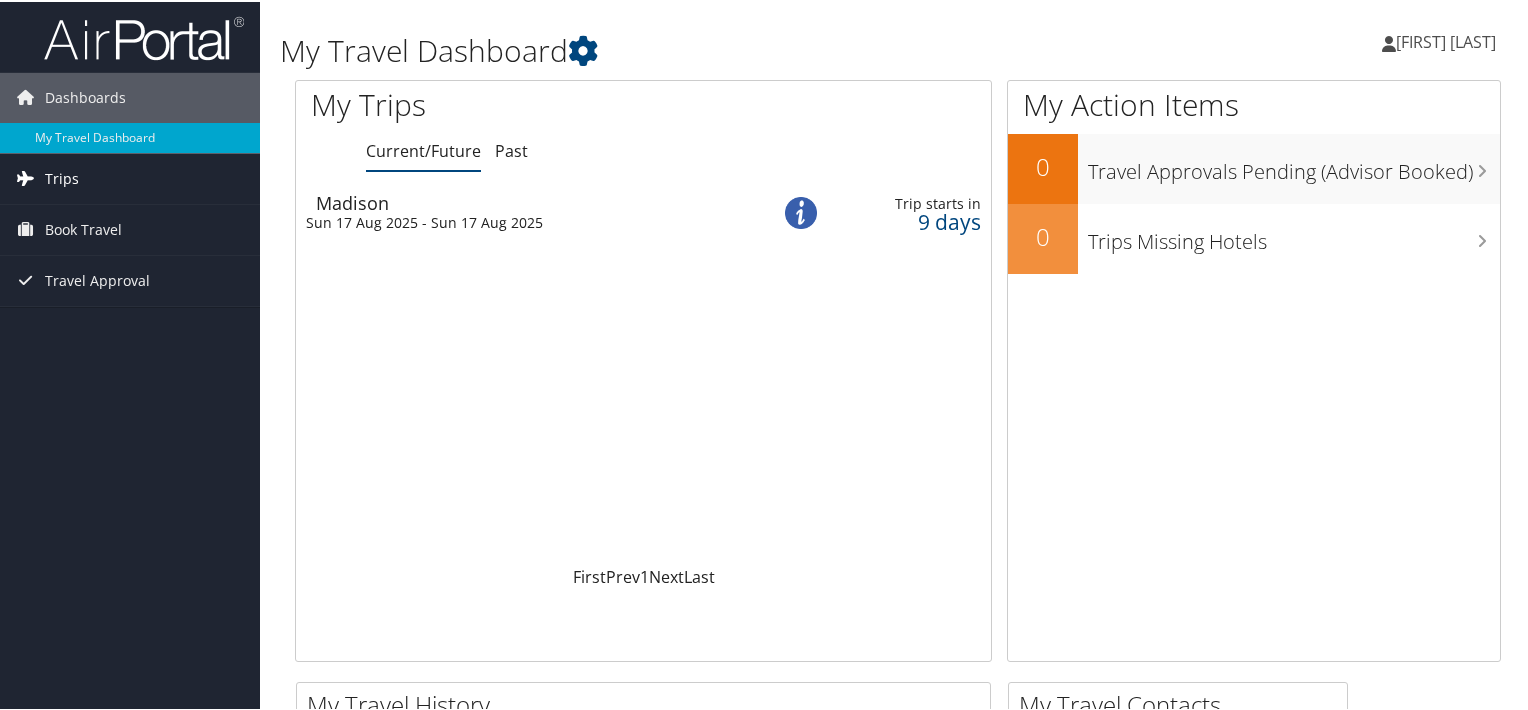click on "Trips" at bounding box center (62, 177) 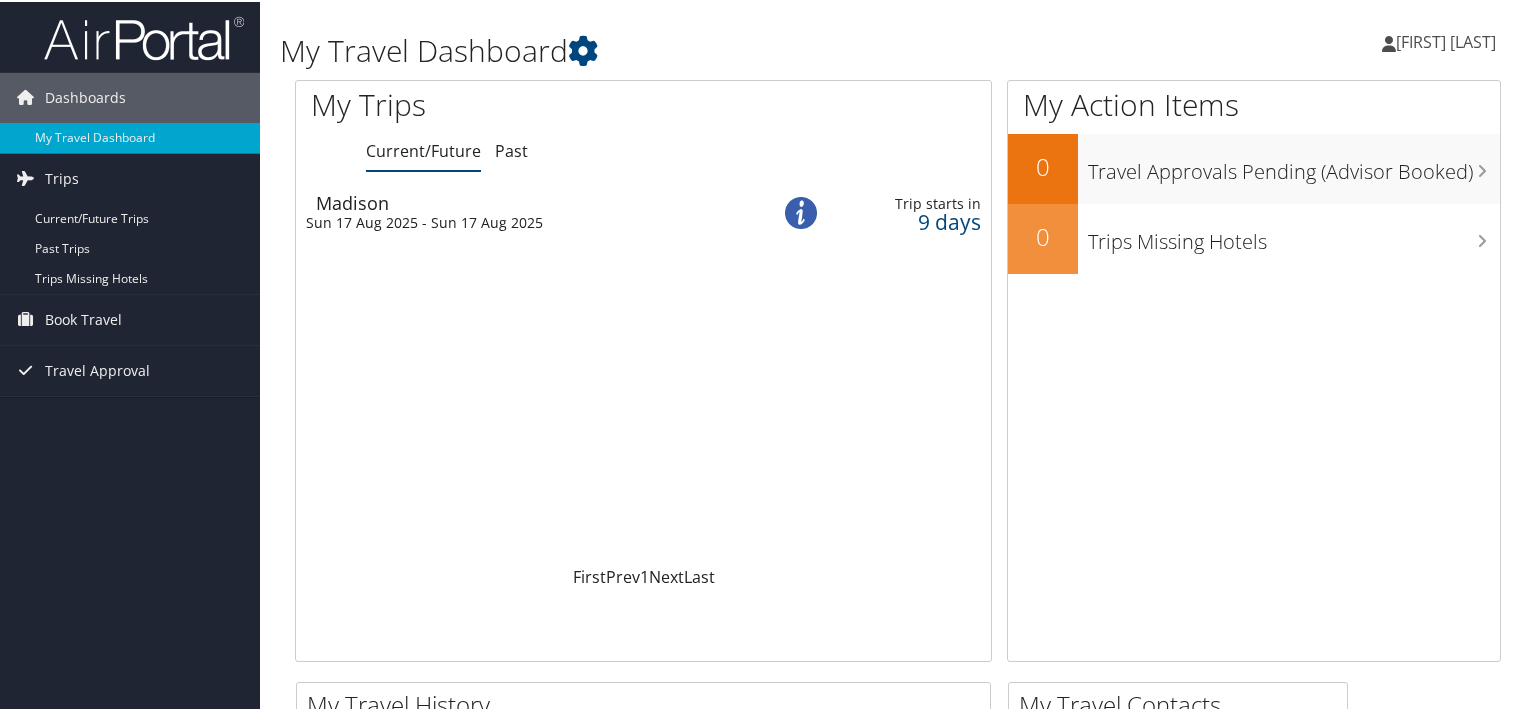 click on "[FIRST] [LAST]" at bounding box center [1446, 40] 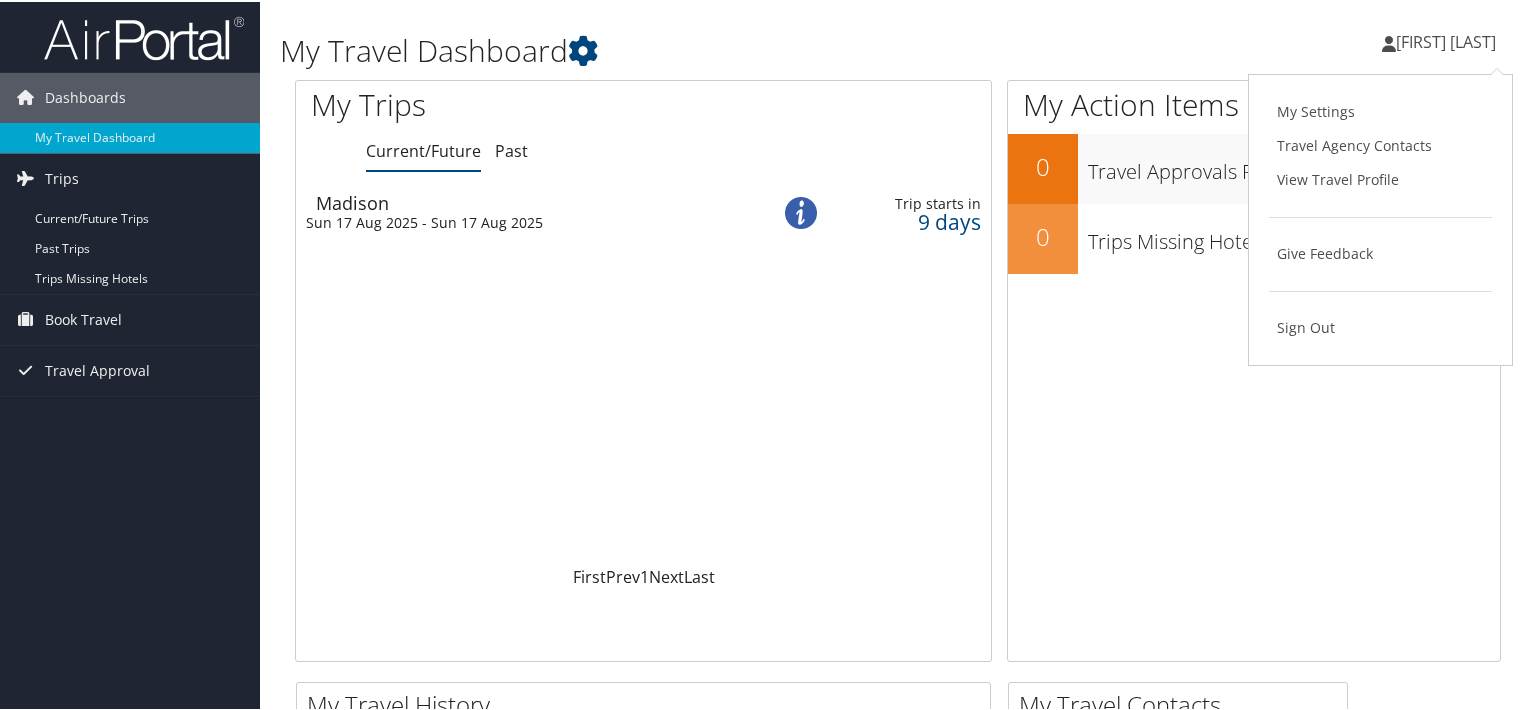 click on "My Settings" at bounding box center (1380, 110) 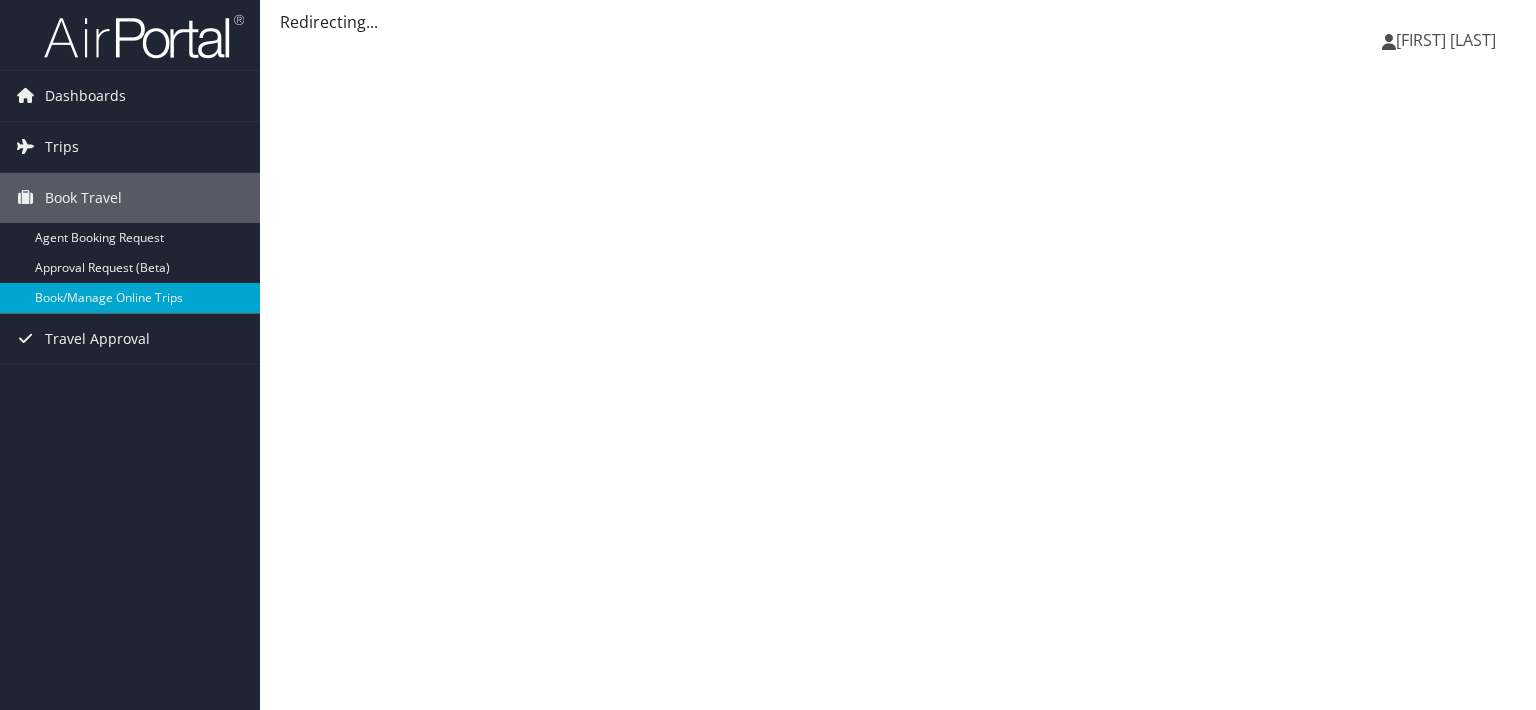 scroll, scrollTop: 0, scrollLeft: 0, axis: both 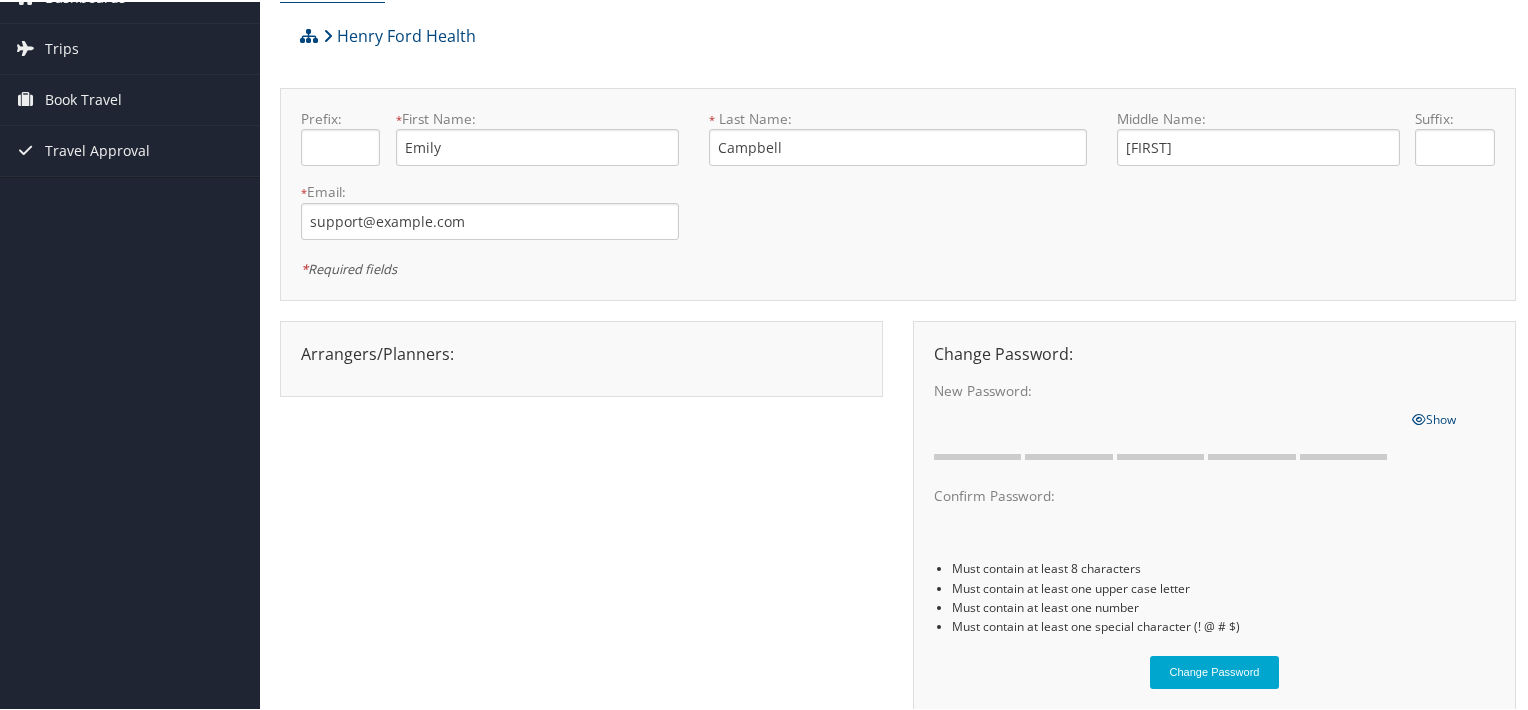 click on "Arrangers/Planners:   Edit Arrangers & Planners     Barbara   Mckee Save Changes Cancel ×" at bounding box center [581, 352] 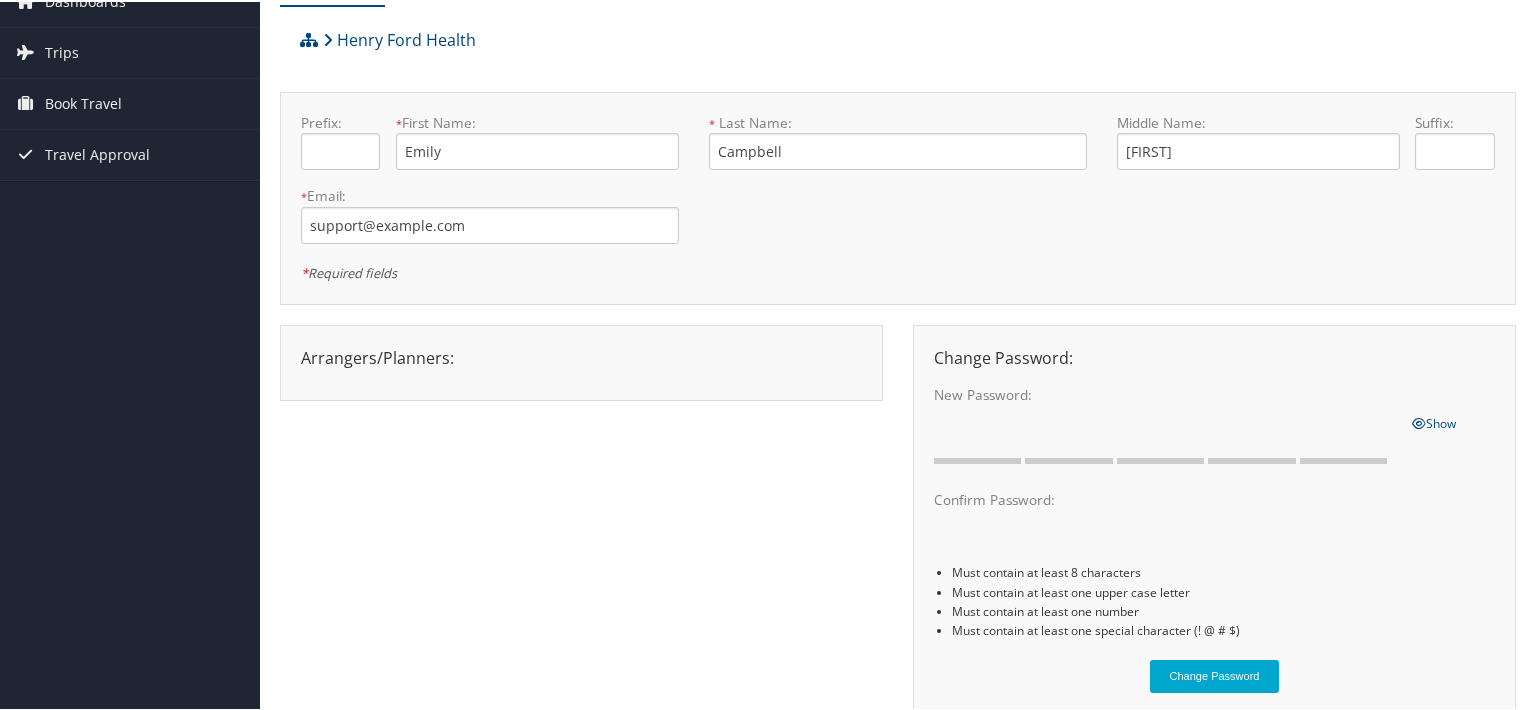 scroll, scrollTop: 0, scrollLeft: 0, axis: both 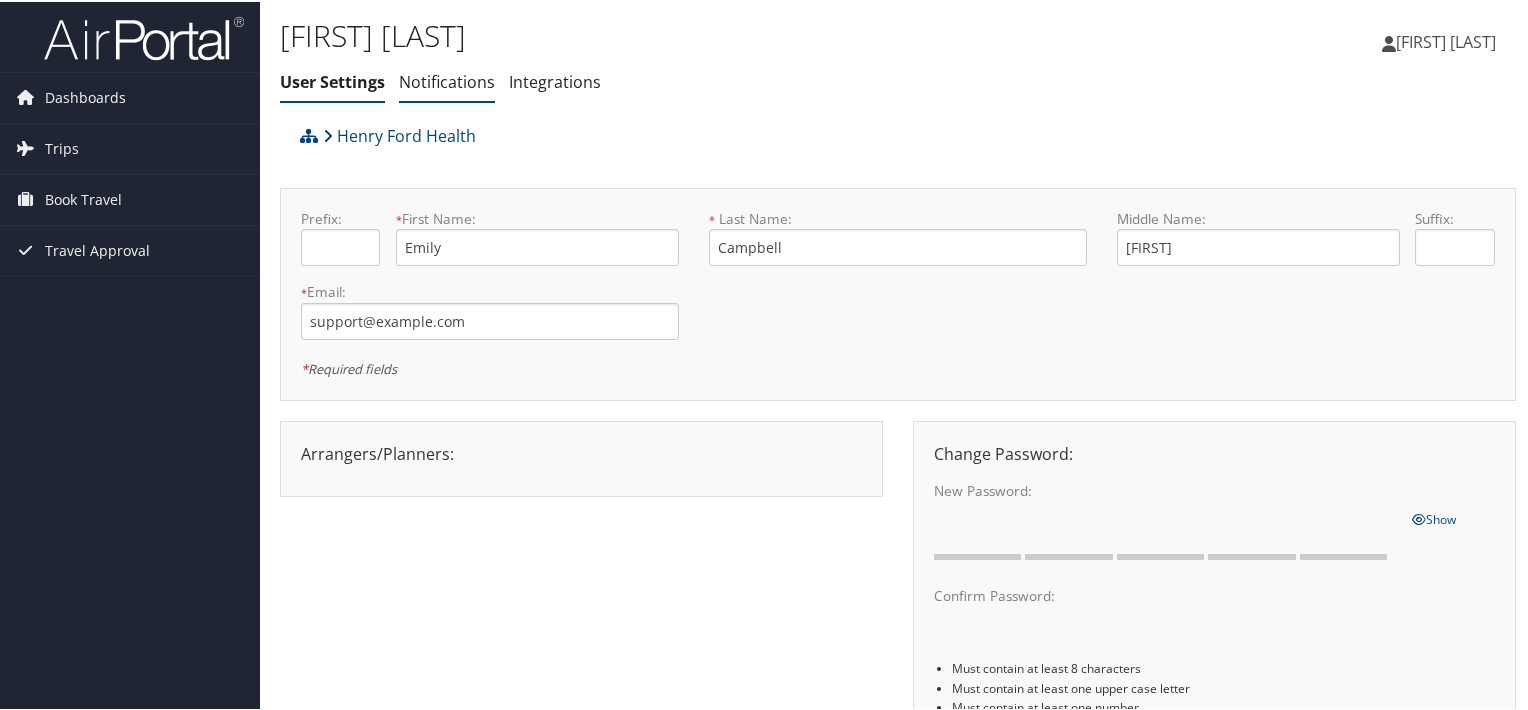 click on "Notifications" at bounding box center [447, 80] 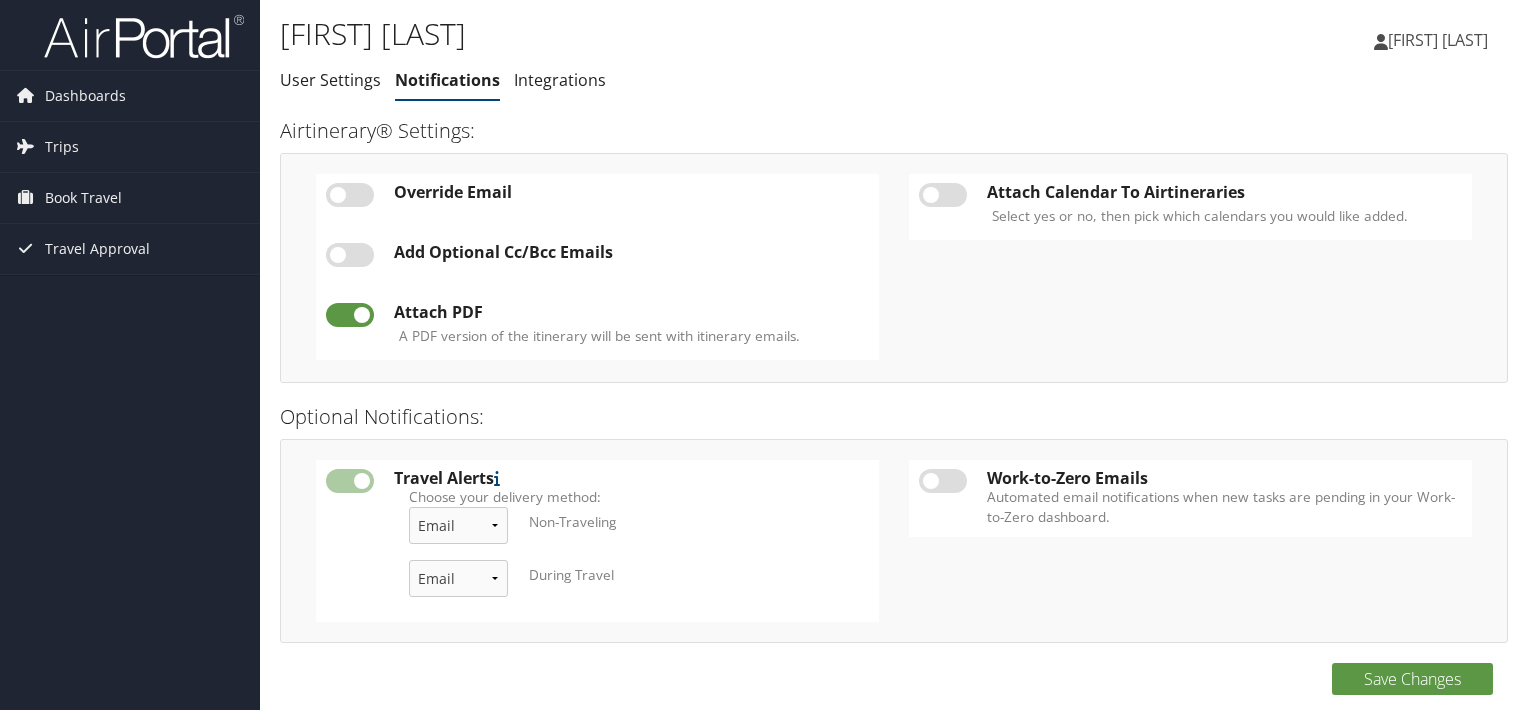scroll, scrollTop: 0, scrollLeft: 0, axis: both 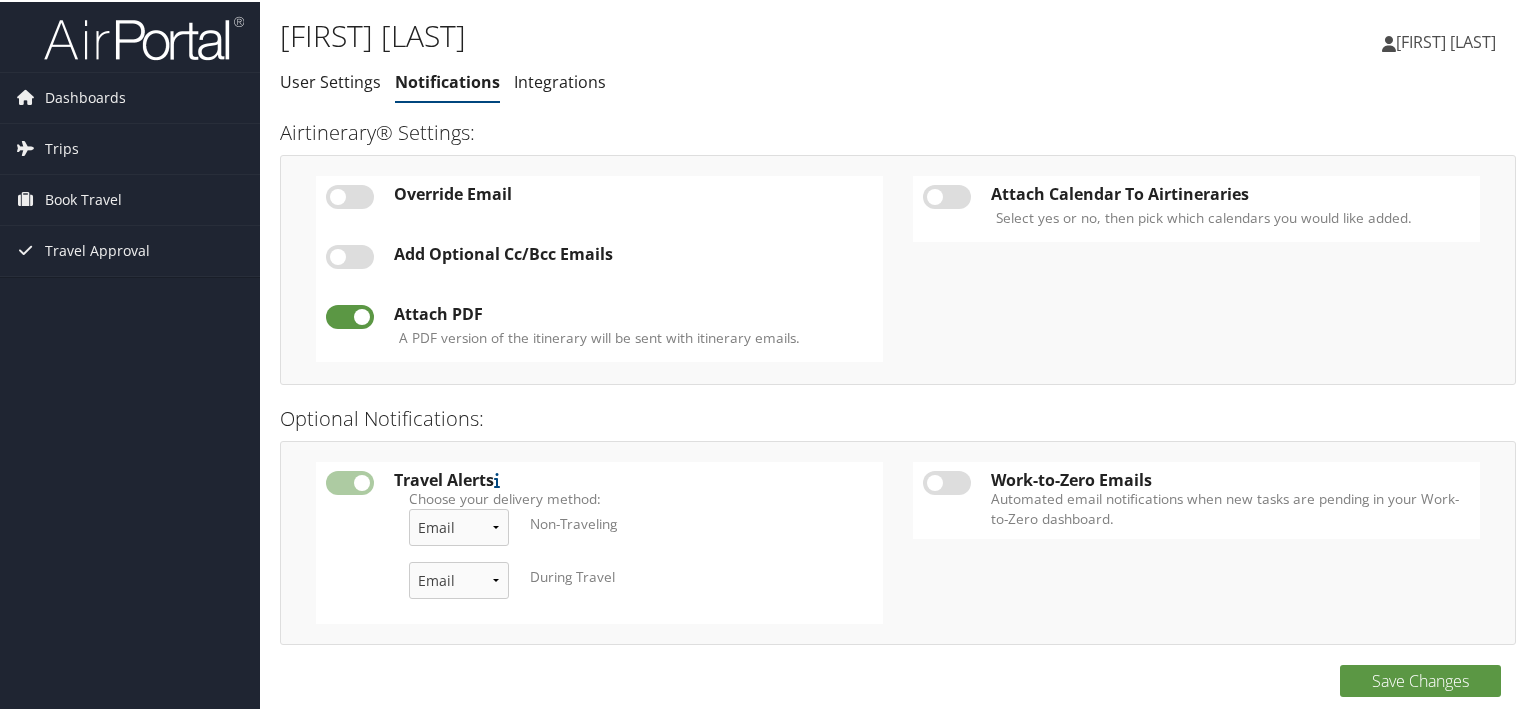click at bounding box center [350, 255] 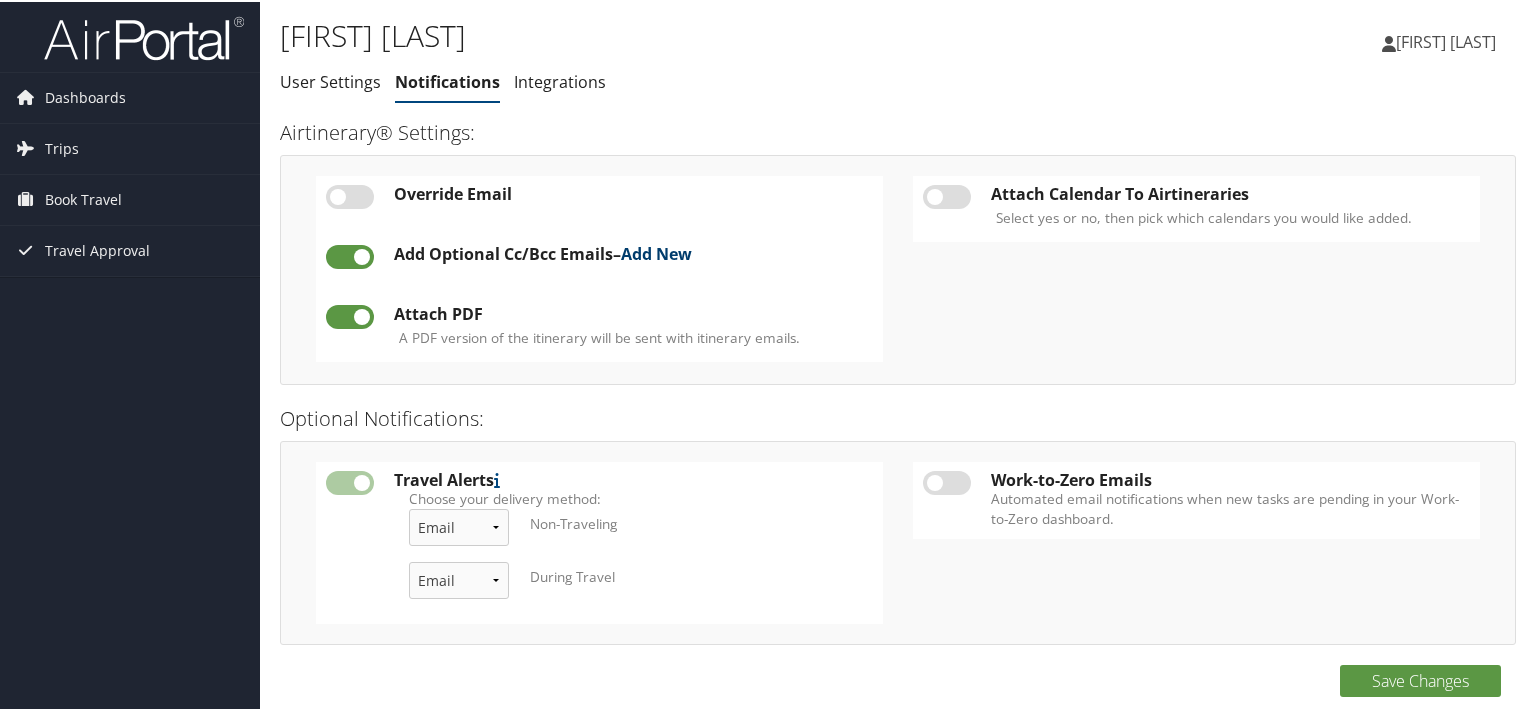 click on "Add New" at bounding box center [656, 252] 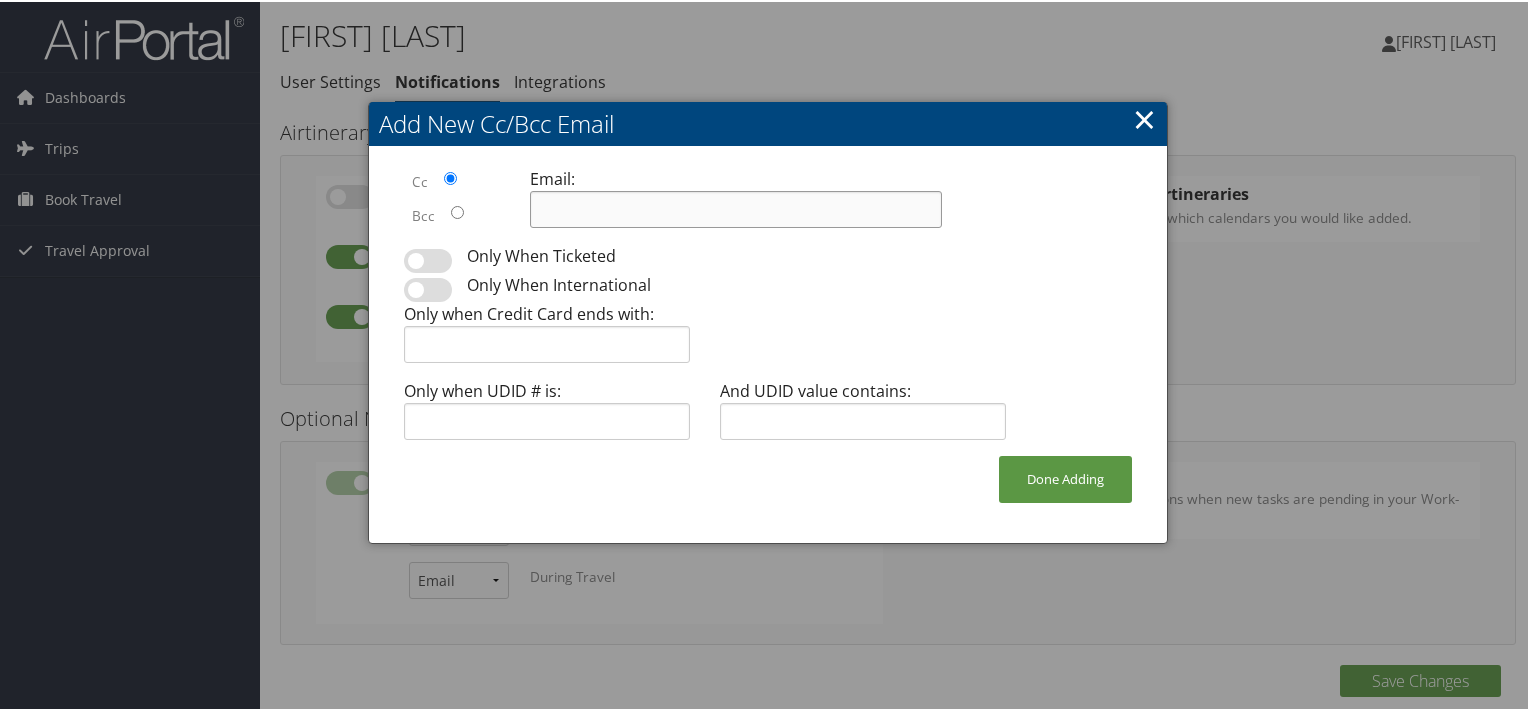 click at bounding box center (736, 207) 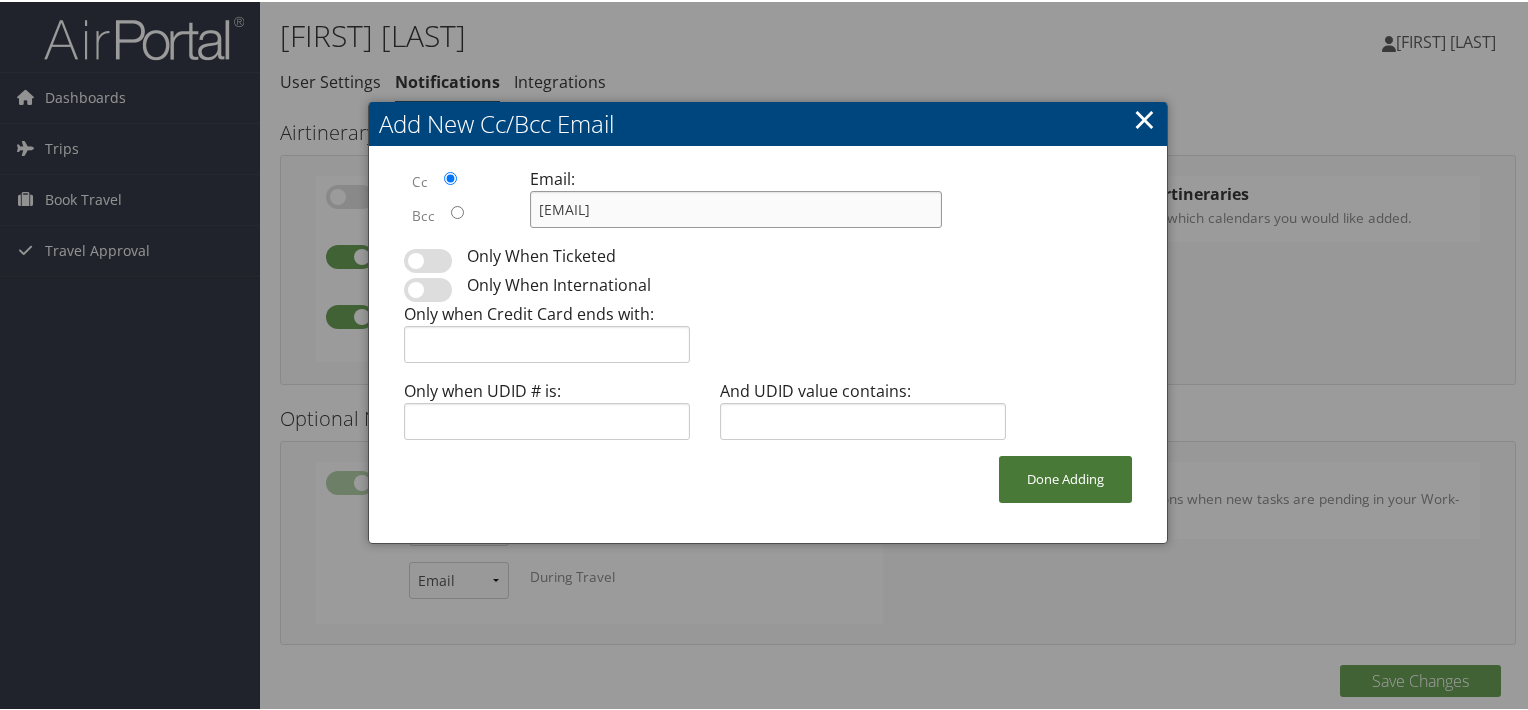 type on "ezalews1@gmail.com" 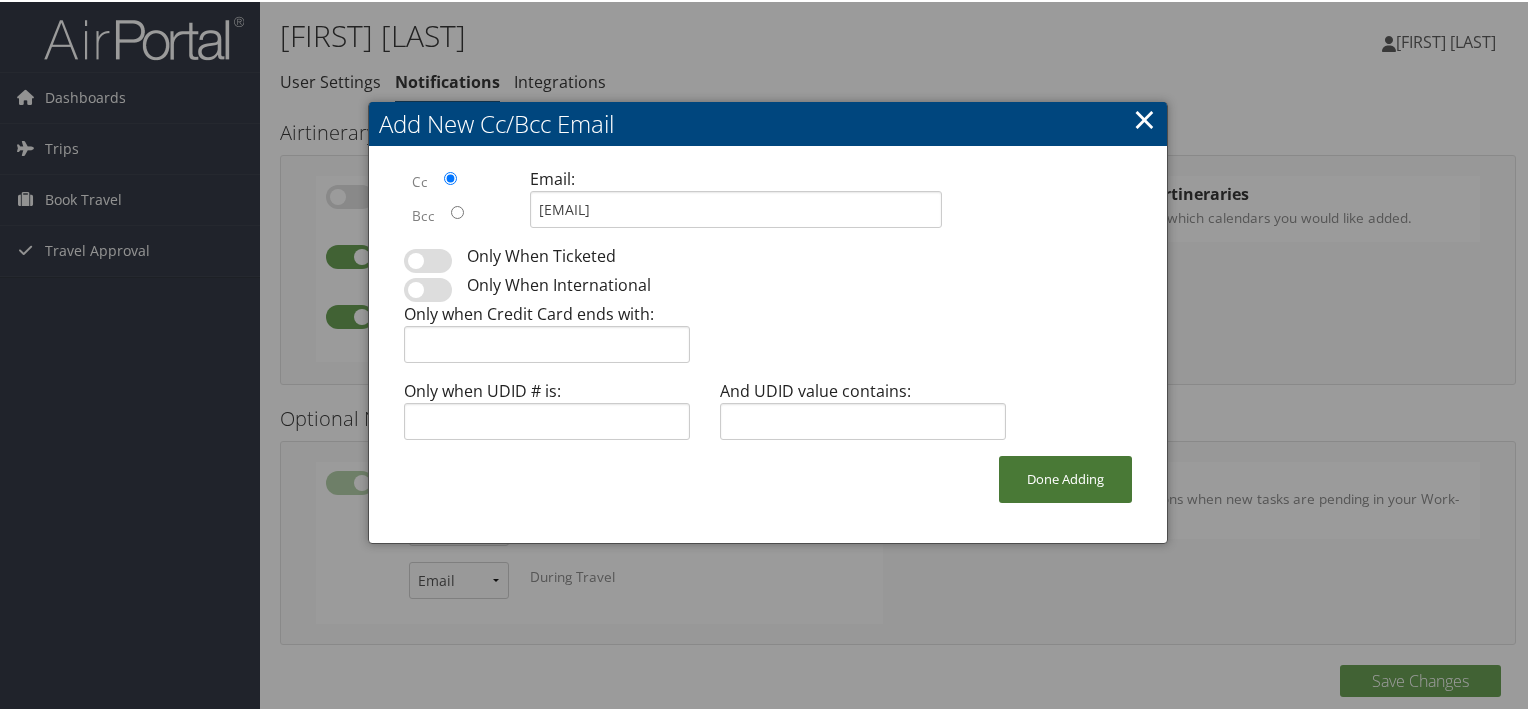 click on "Done Adding" at bounding box center (1065, 477) 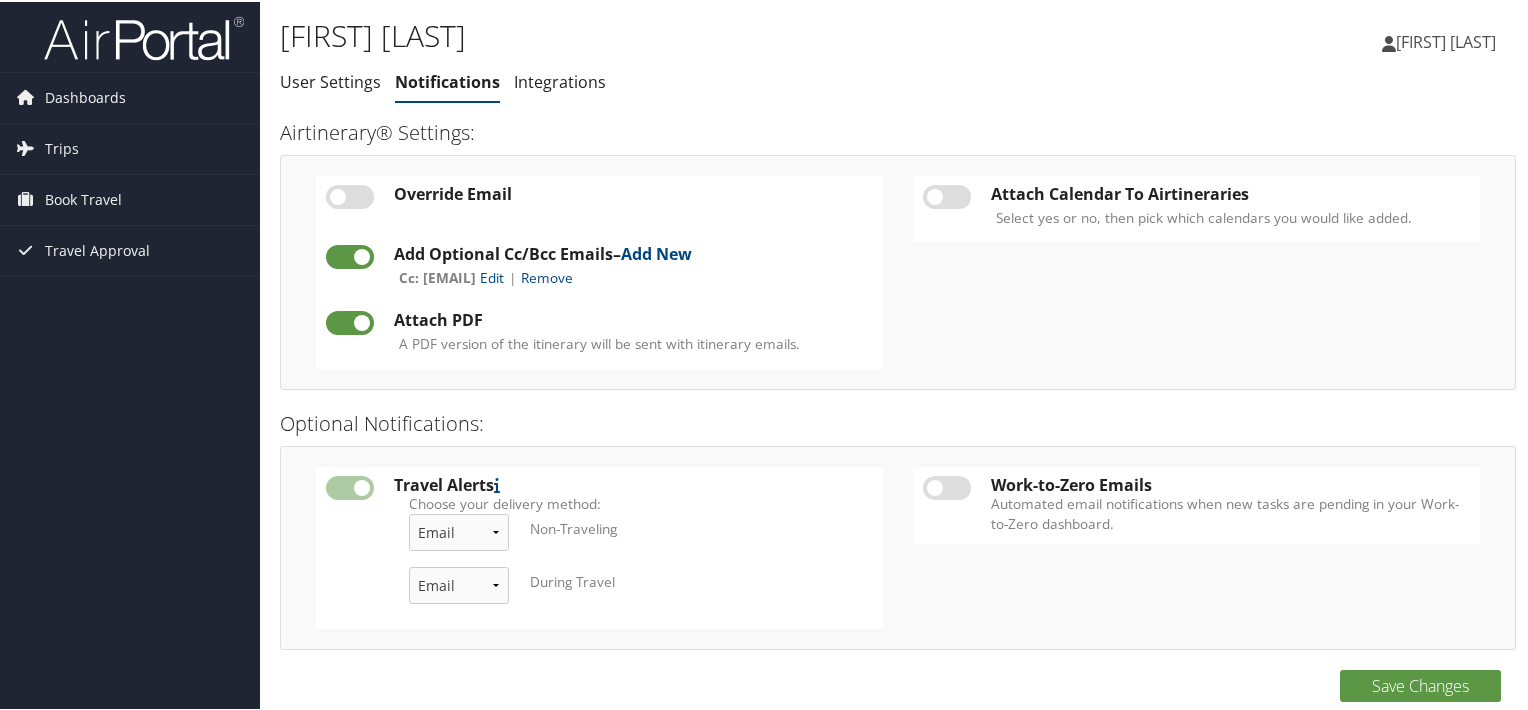 click at bounding box center (947, 195) 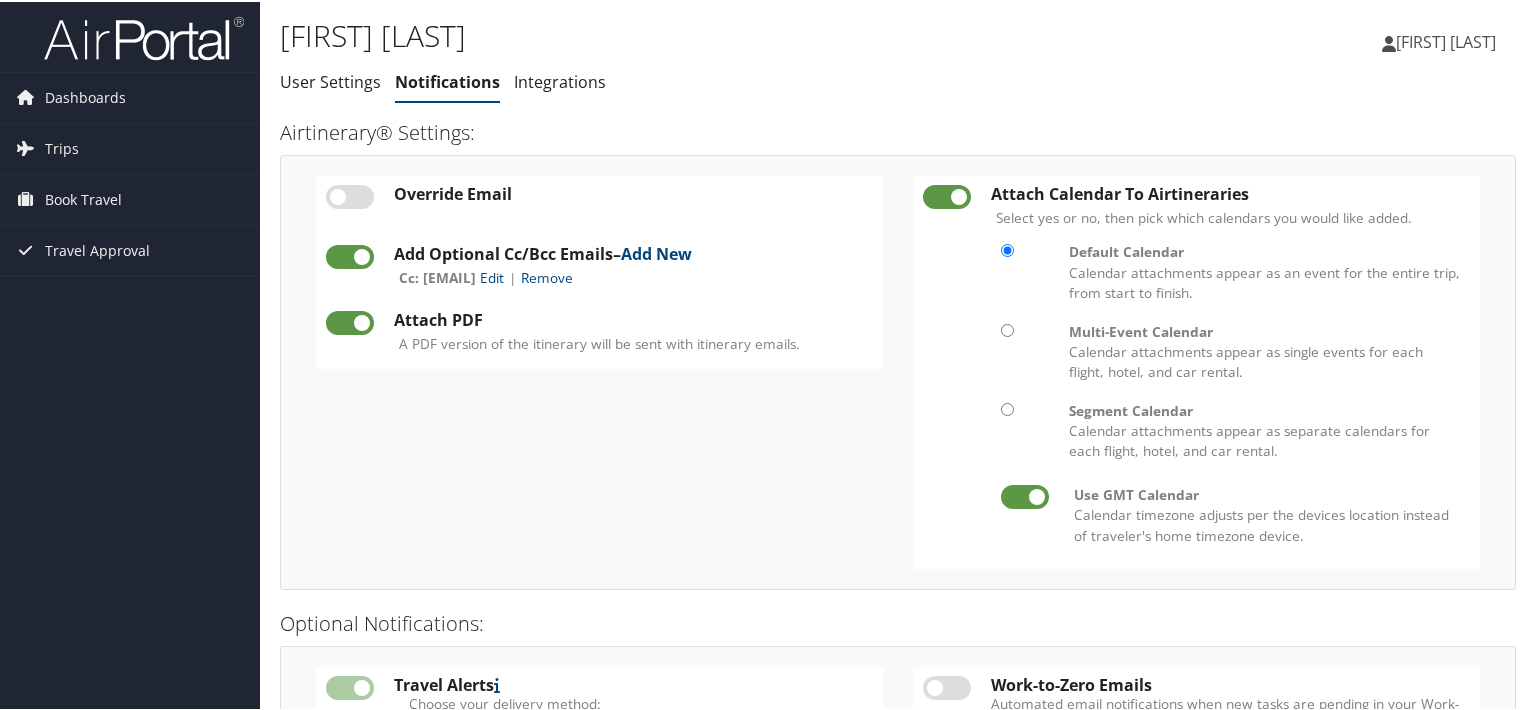 click at bounding box center [947, 195] 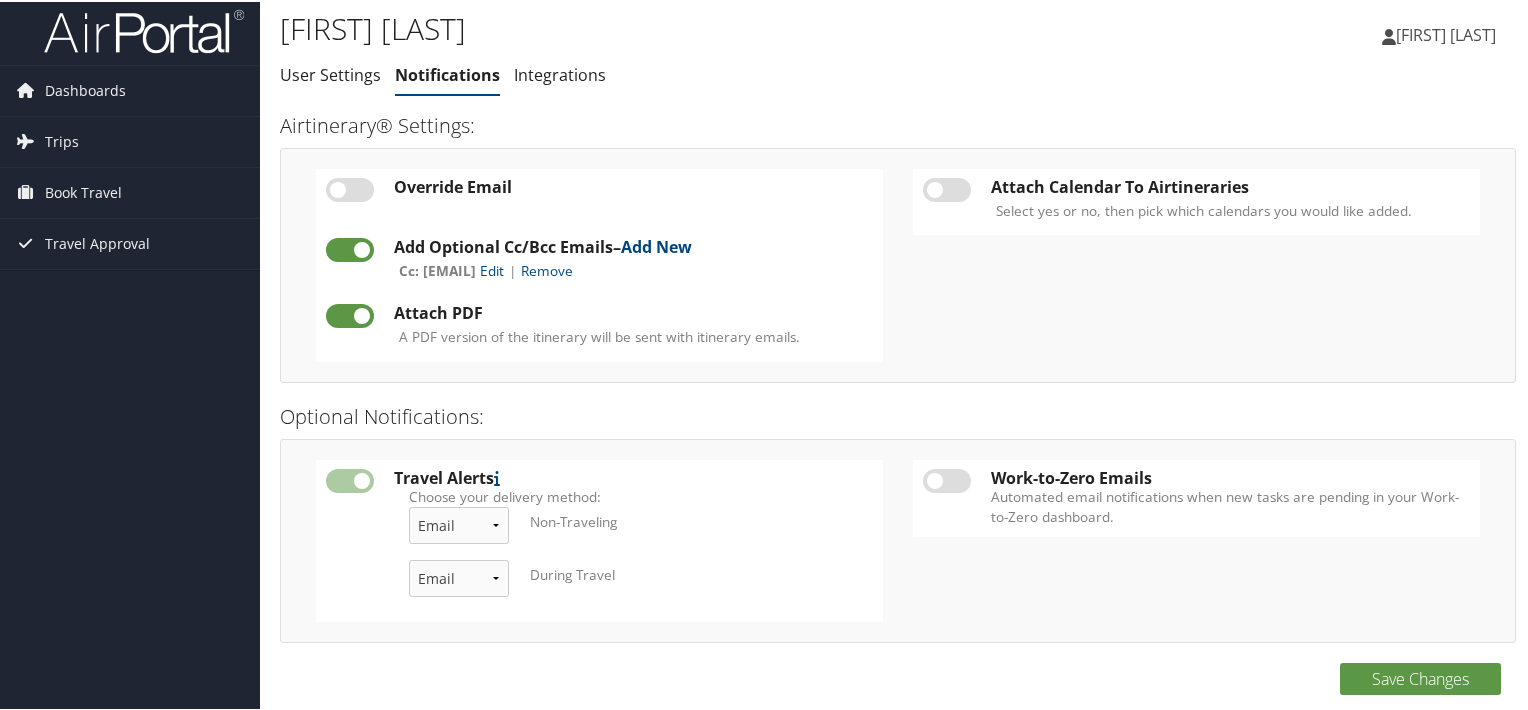 scroll, scrollTop: 9, scrollLeft: 0, axis: vertical 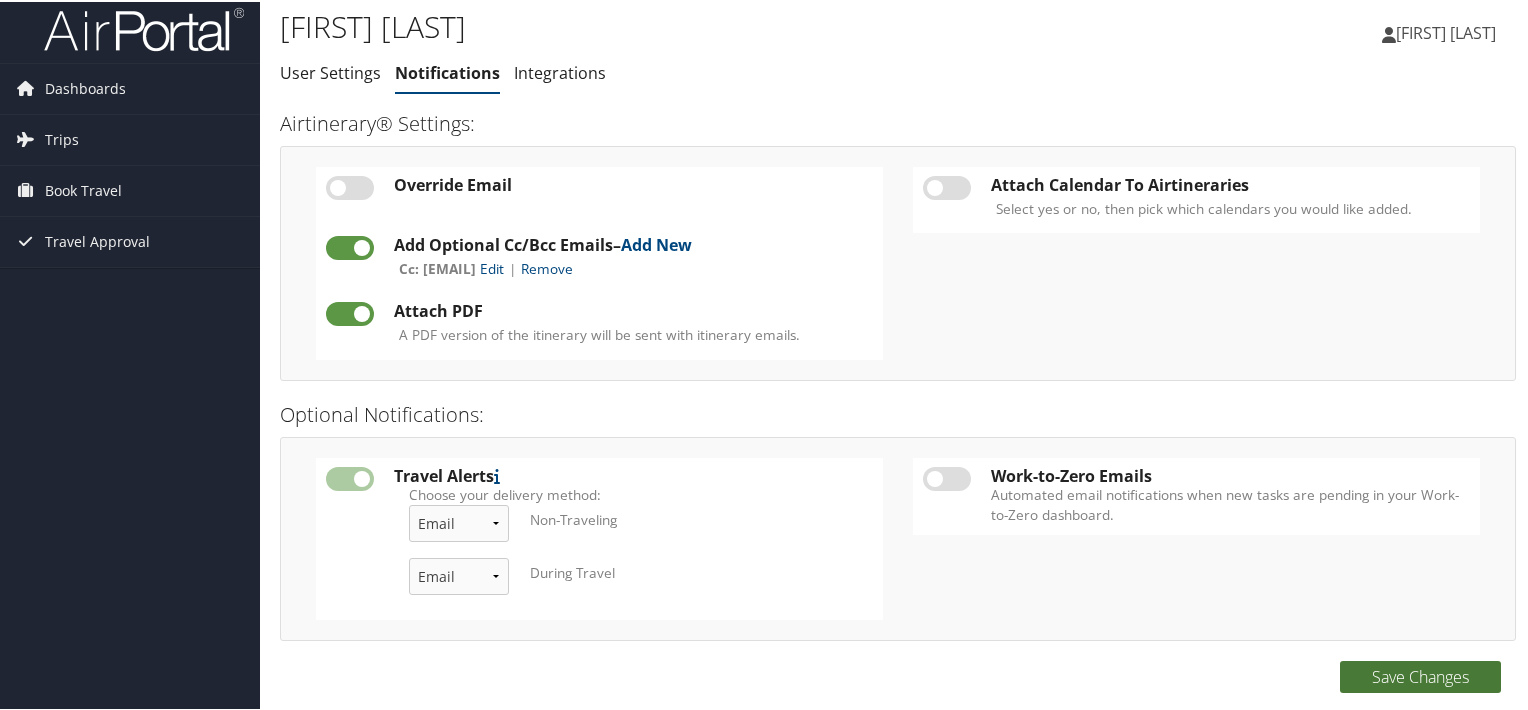 click on "Save Changes" at bounding box center (1420, 675) 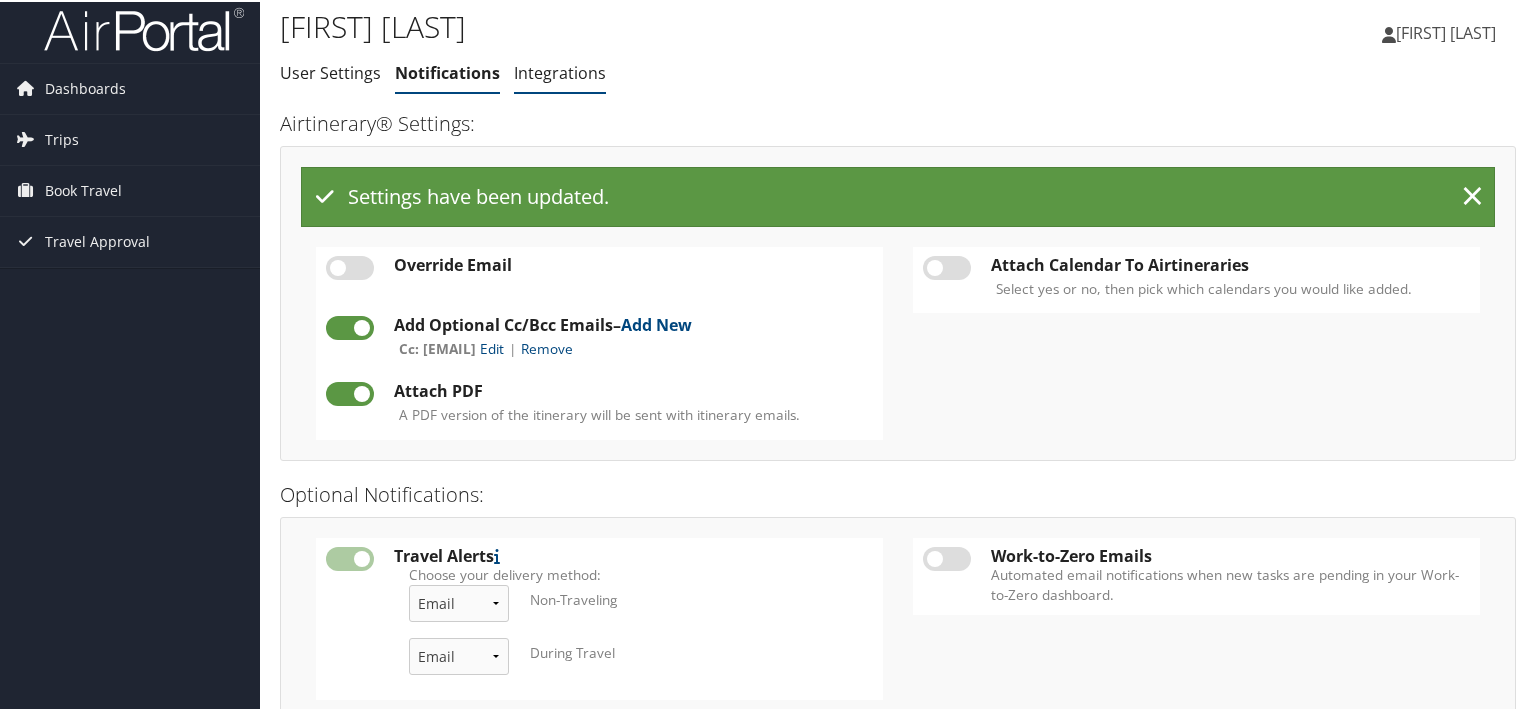 click on "Integrations" at bounding box center [560, 71] 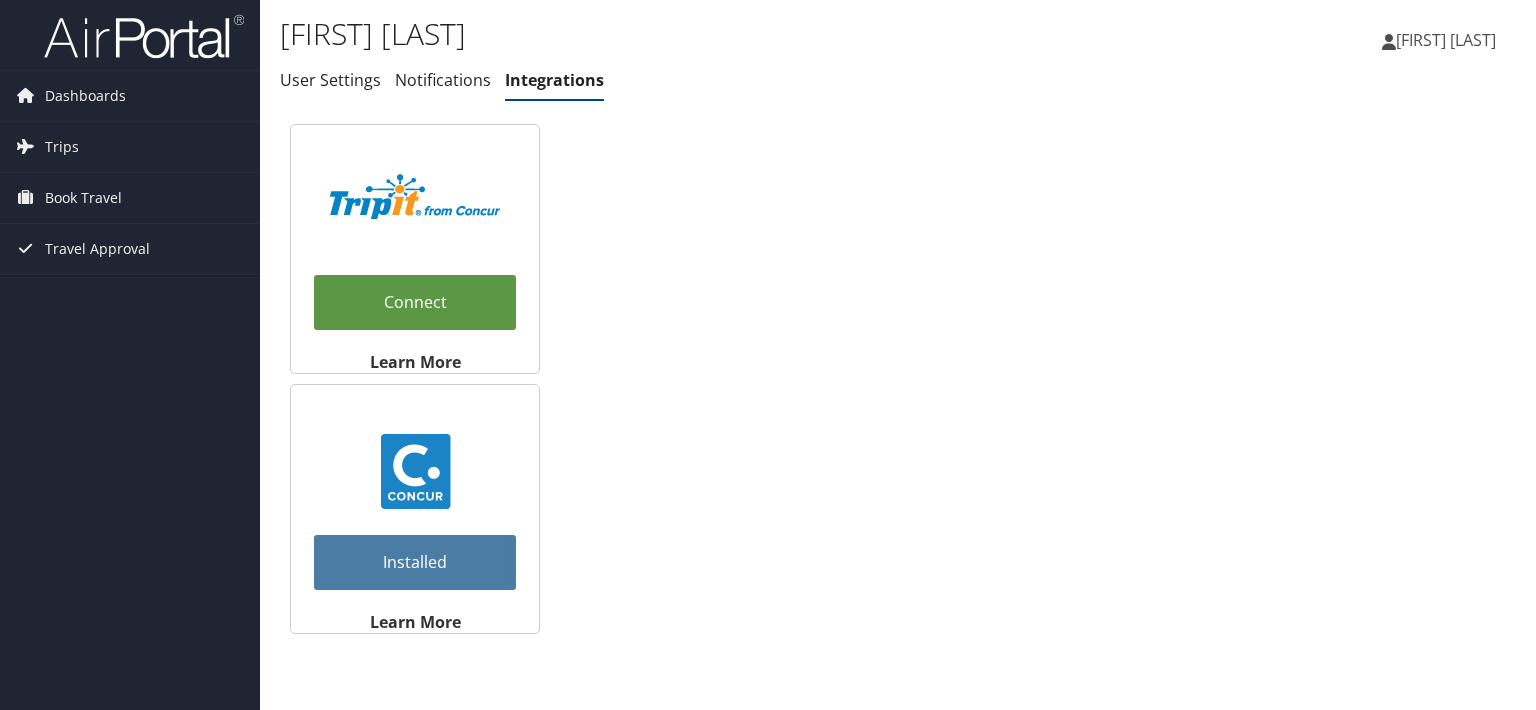 scroll, scrollTop: 0, scrollLeft: 0, axis: both 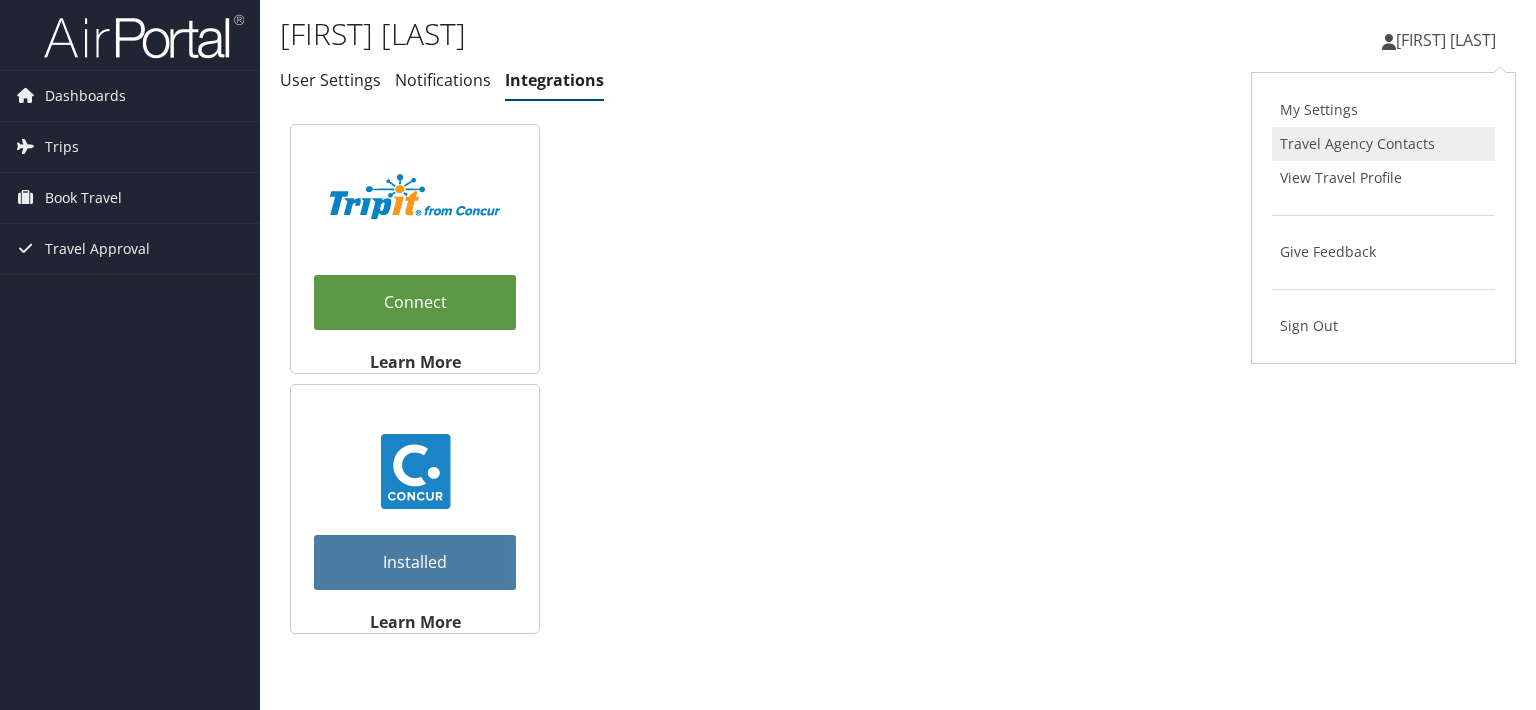 click on "Travel Agency Contacts" at bounding box center [1383, 144] 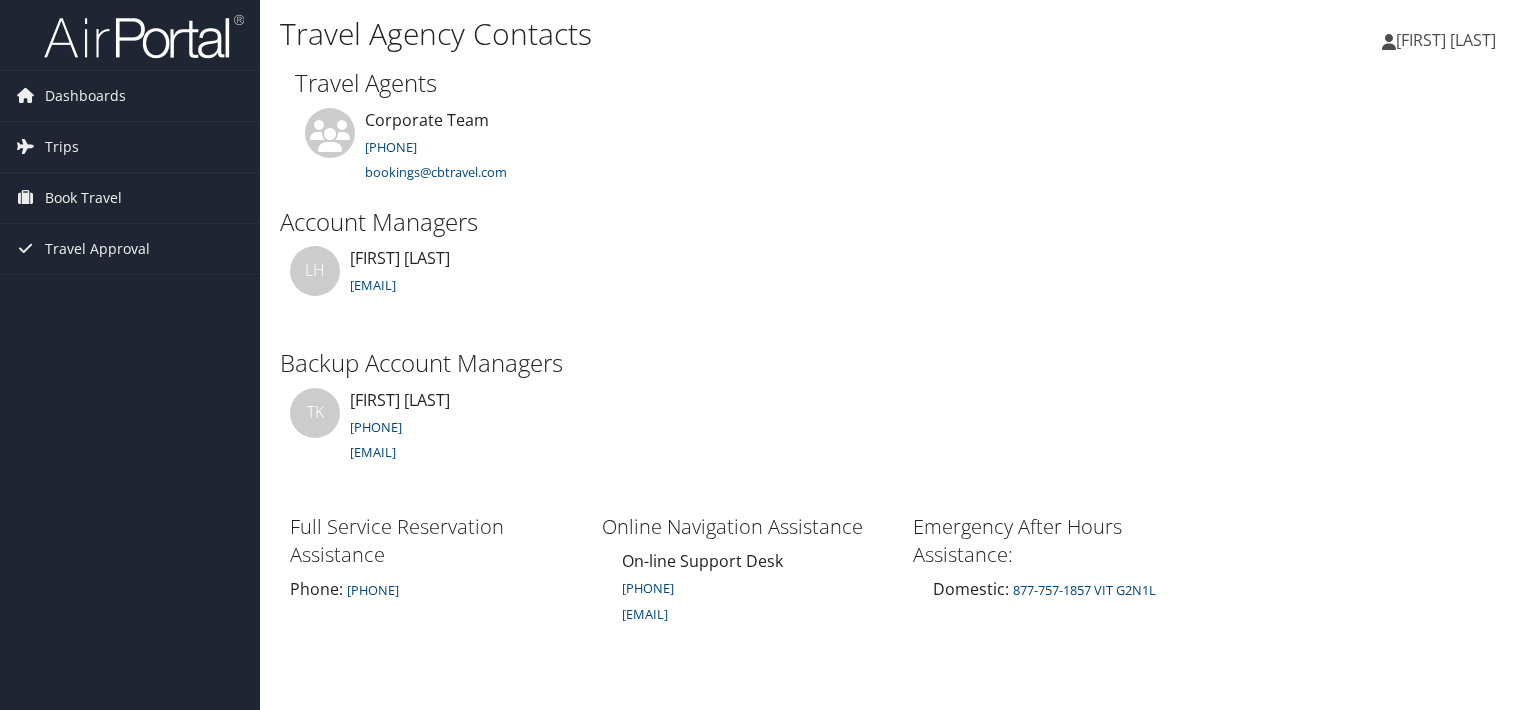 scroll, scrollTop: 0, scrollLeft: 0, axis: both 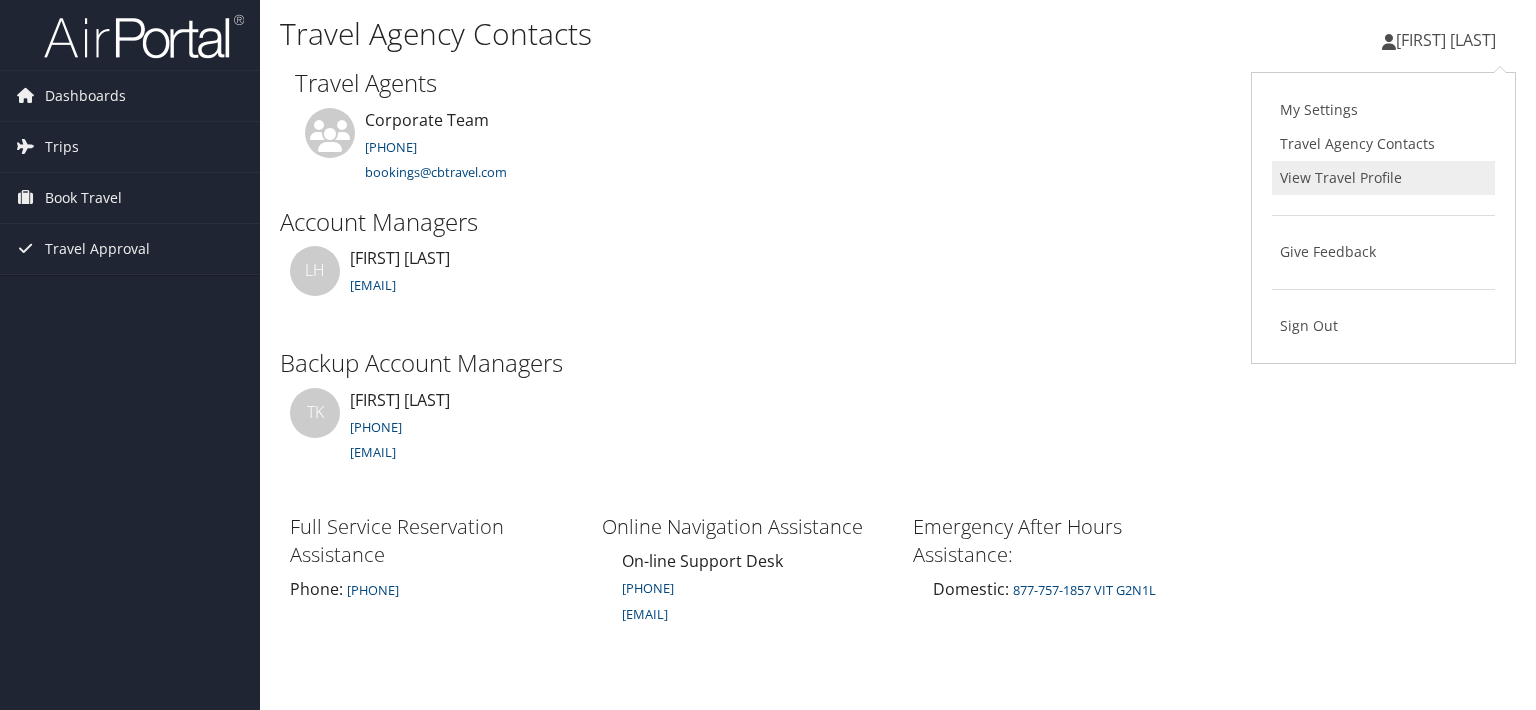click on "View Travel Profile" at bounding box center [1383, 178] 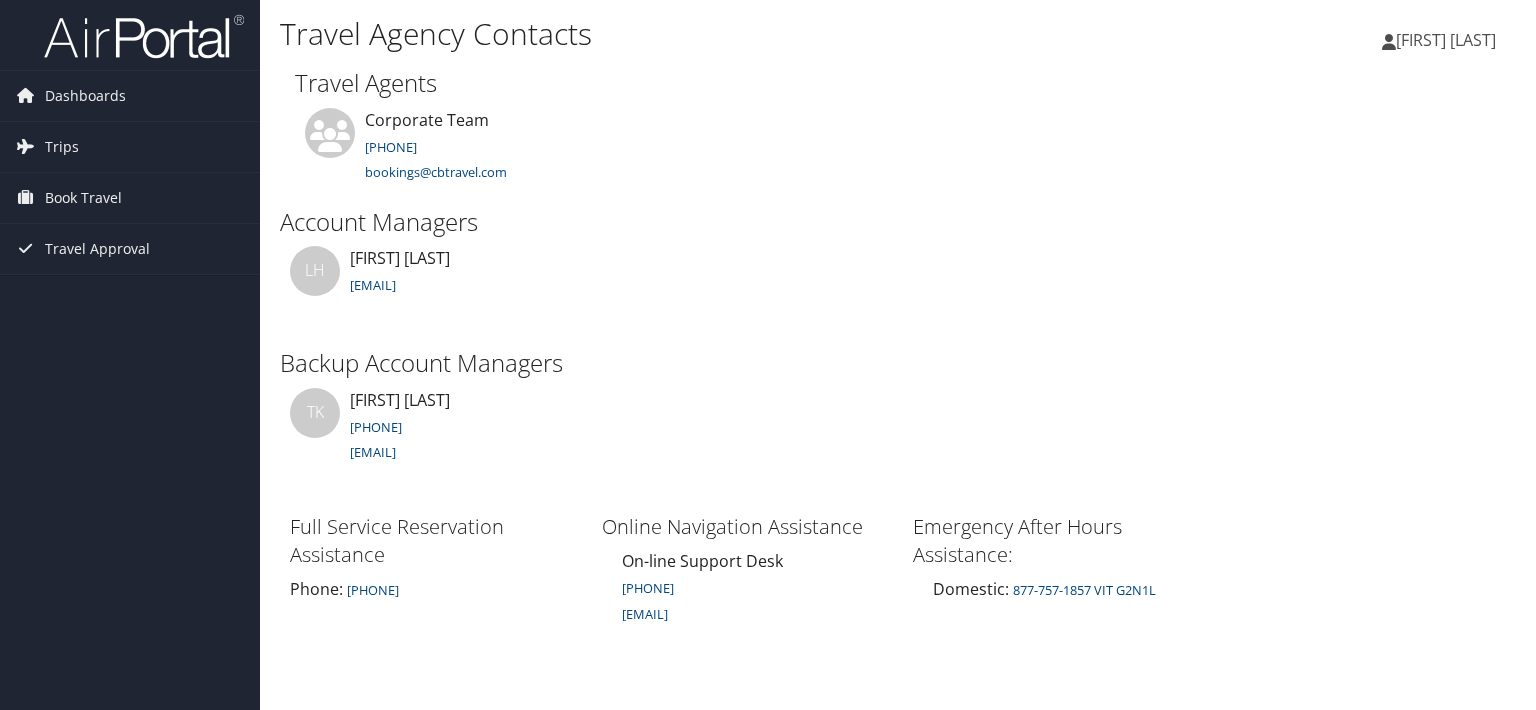 click on "[FIRST] [LAST]" at bounding box center [1446, 40] 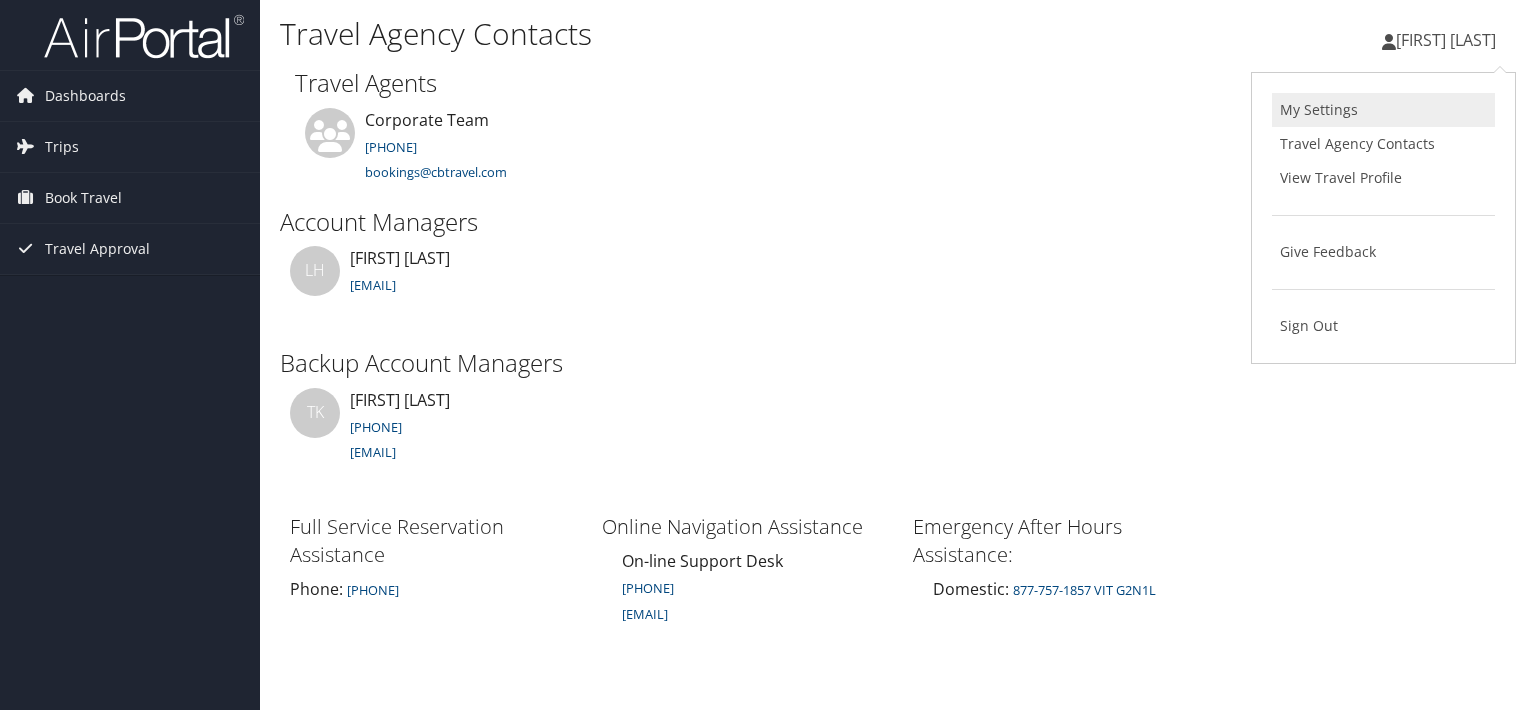 click on "My Settings" at bounding box center [1383, 110] 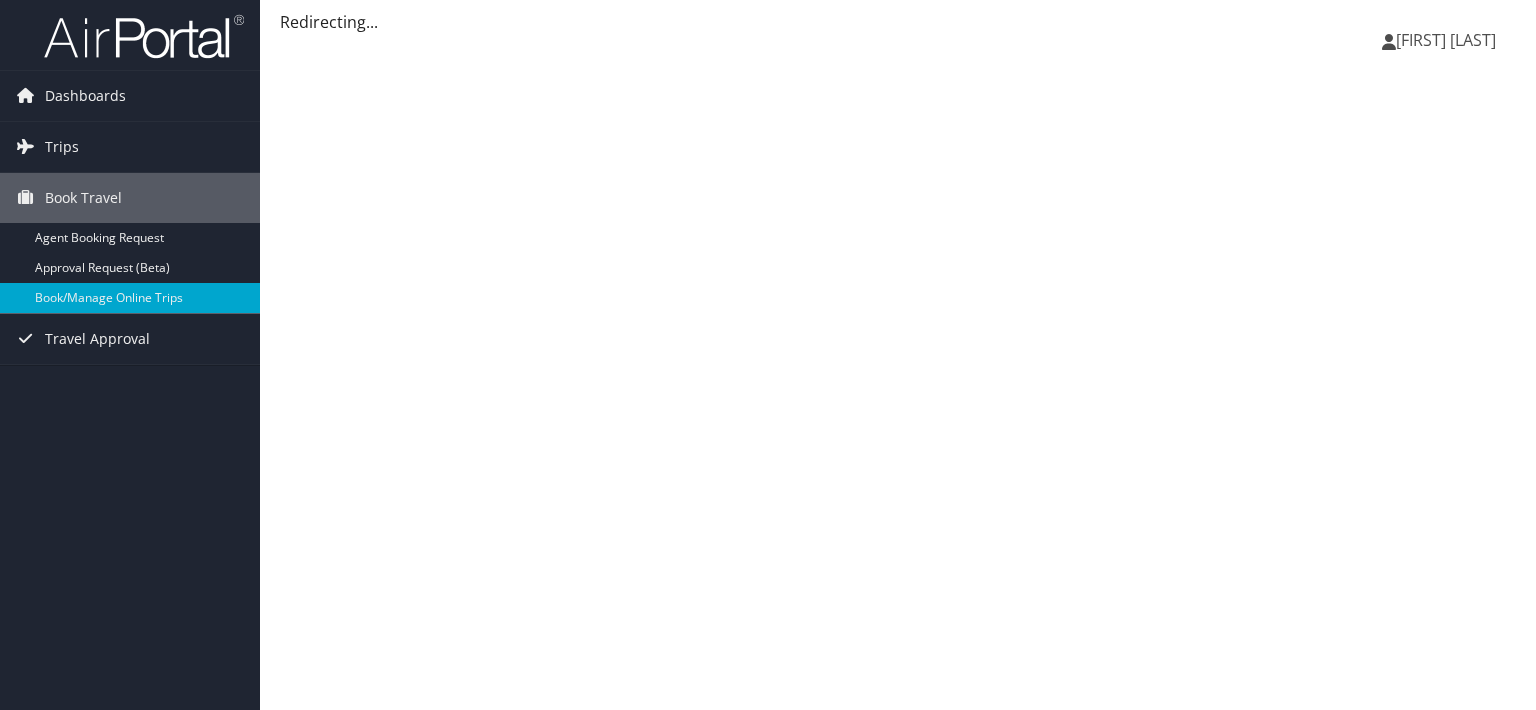 scroll, scrollTop: 0, scrollLeft: 0, axis: both 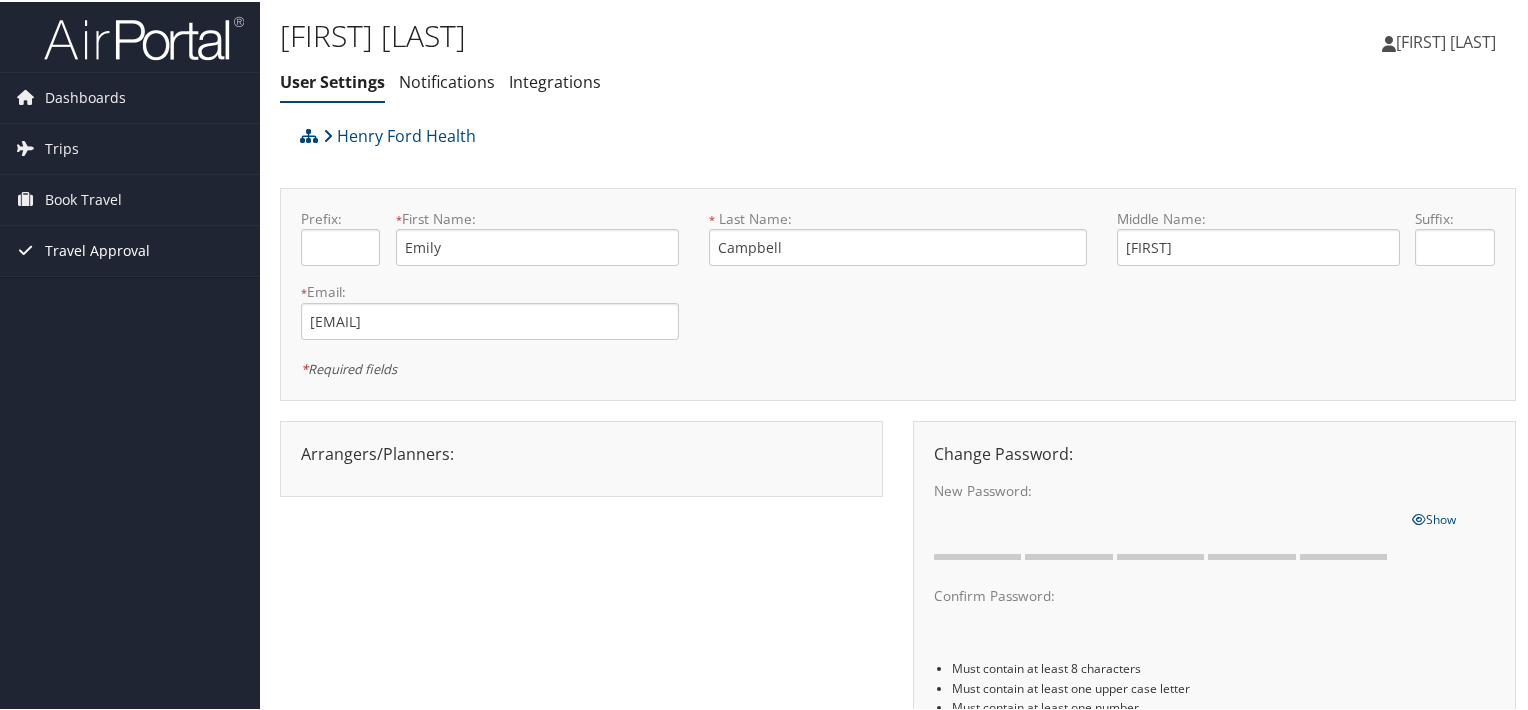 click on "Travel Approval" at bounding box center (97, 249) 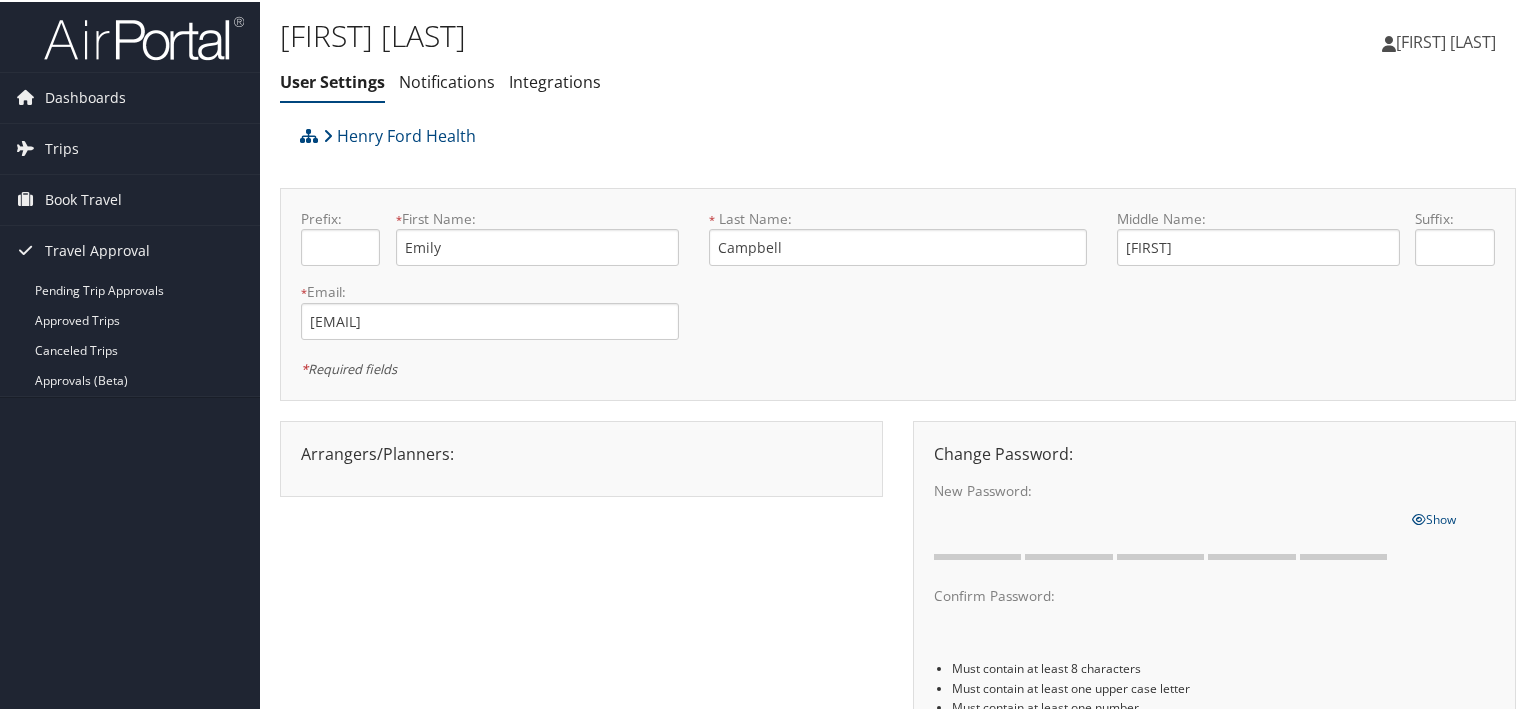 click on "[FIRST] [LAST]" at bounding box center (1446, 40) 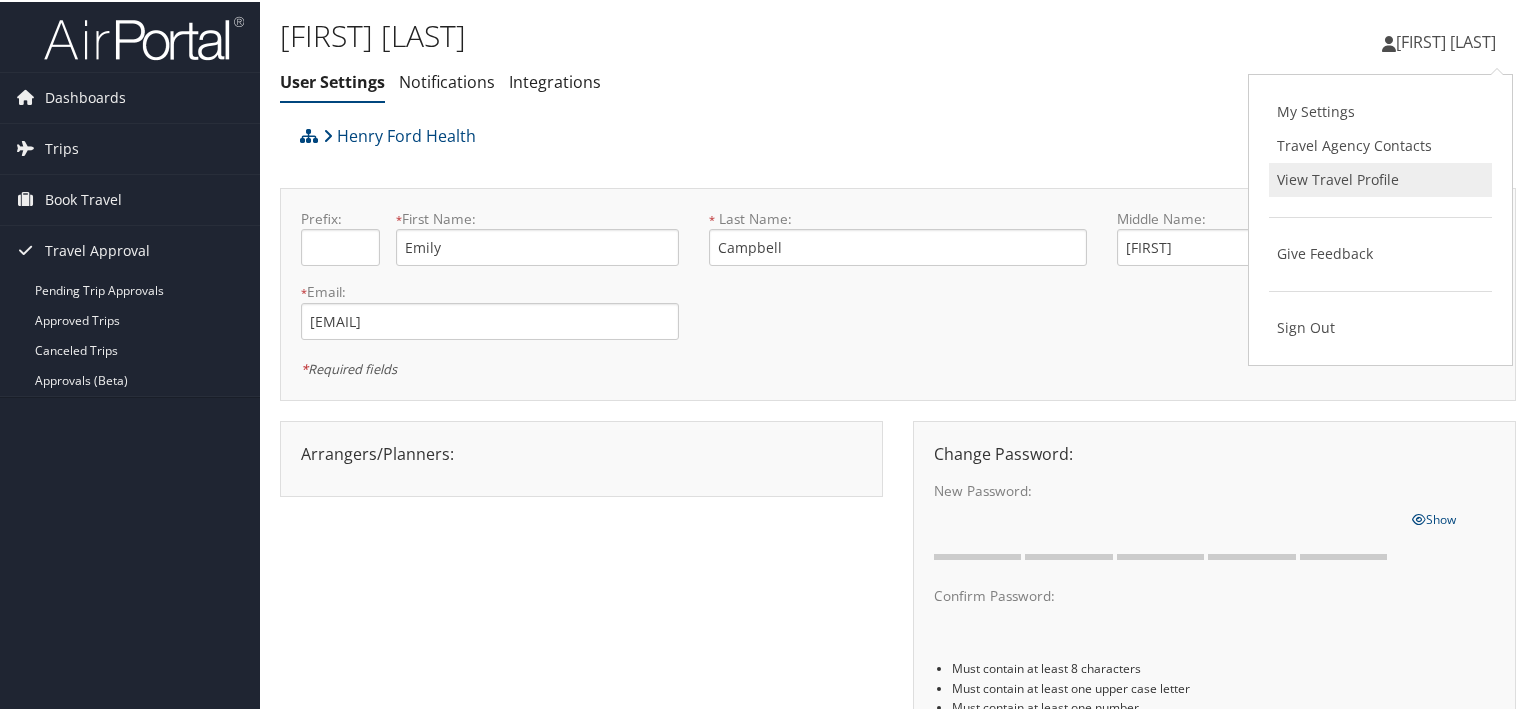 click on "View Travel Profile" at bounding box center (1380, 178) 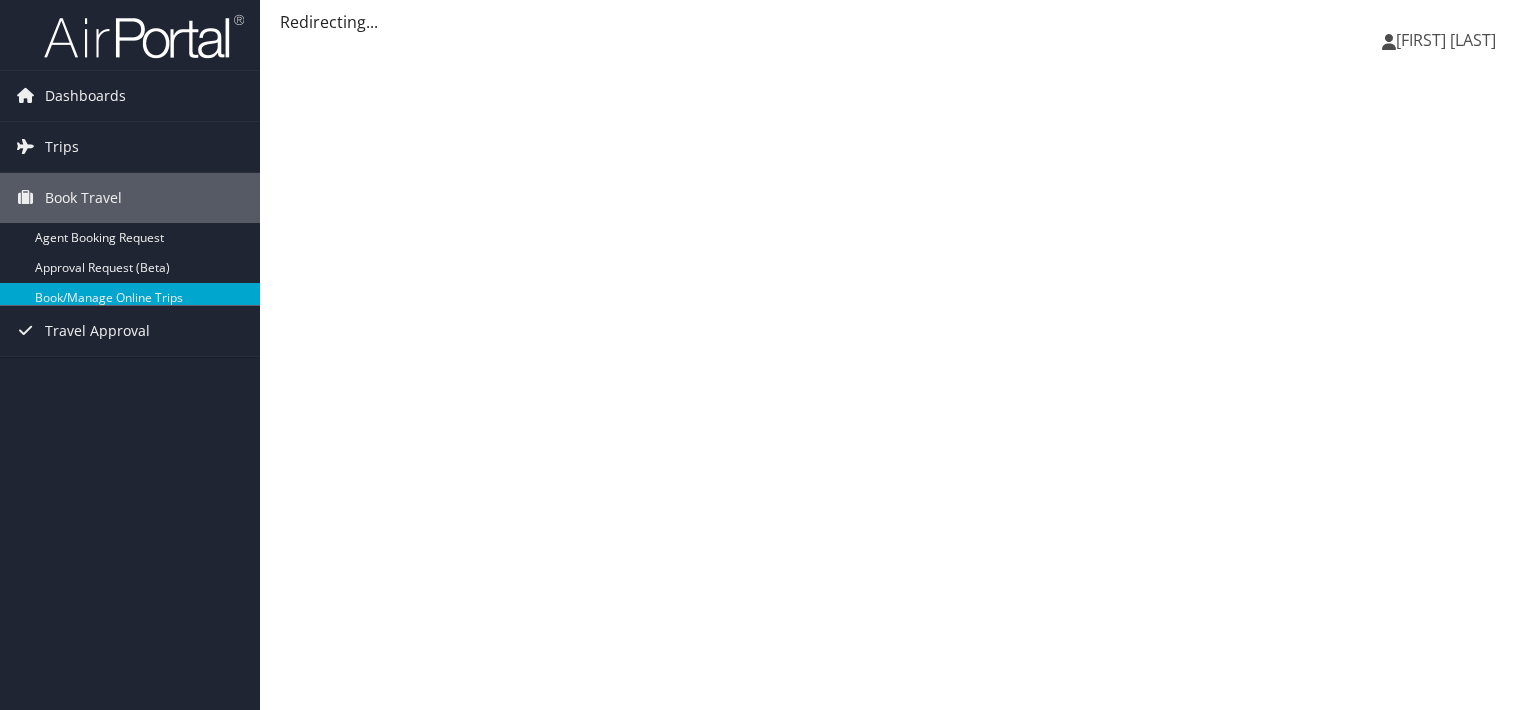 scroll, scrollTop: 0, scrollLeft: 0, axis: both 